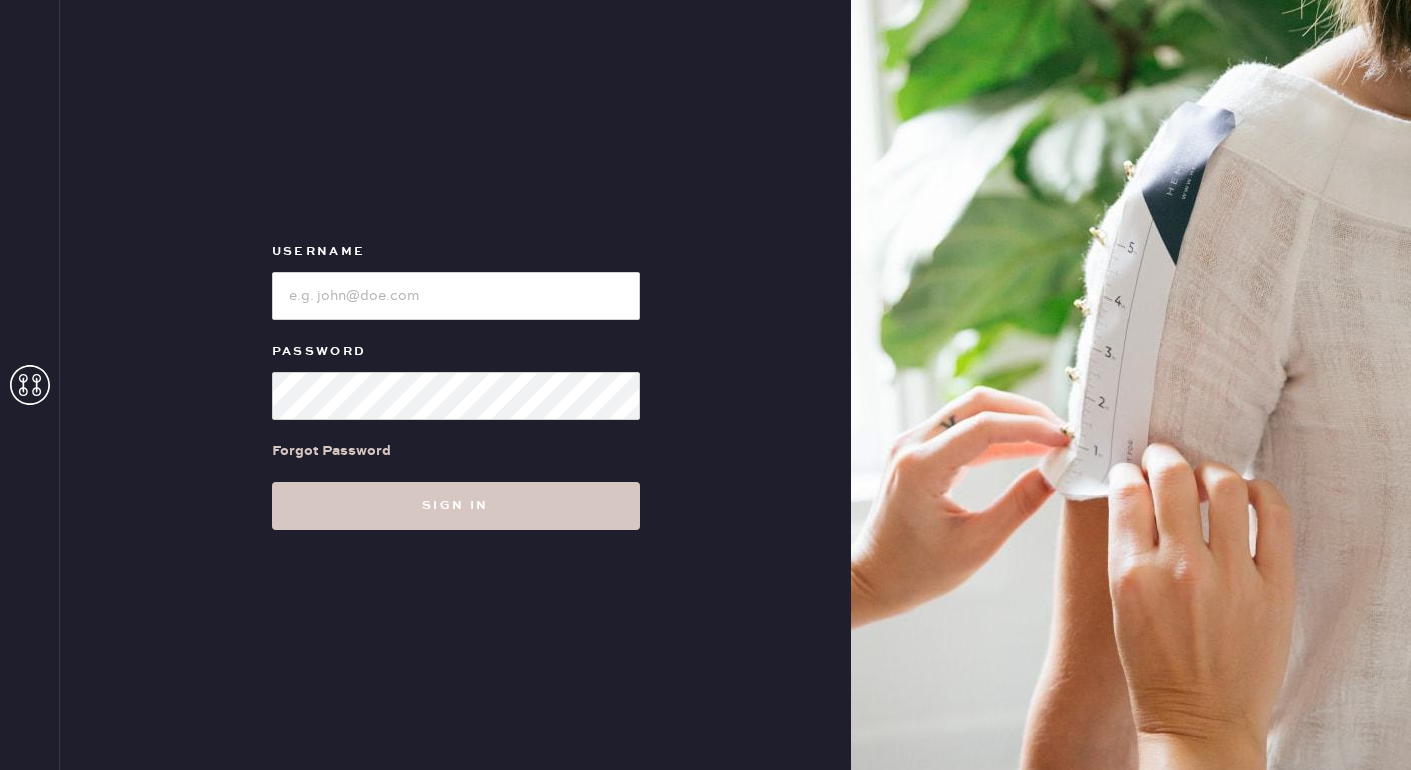 scroll, scrollTop: 0, scrollLeft: 0, axis: both 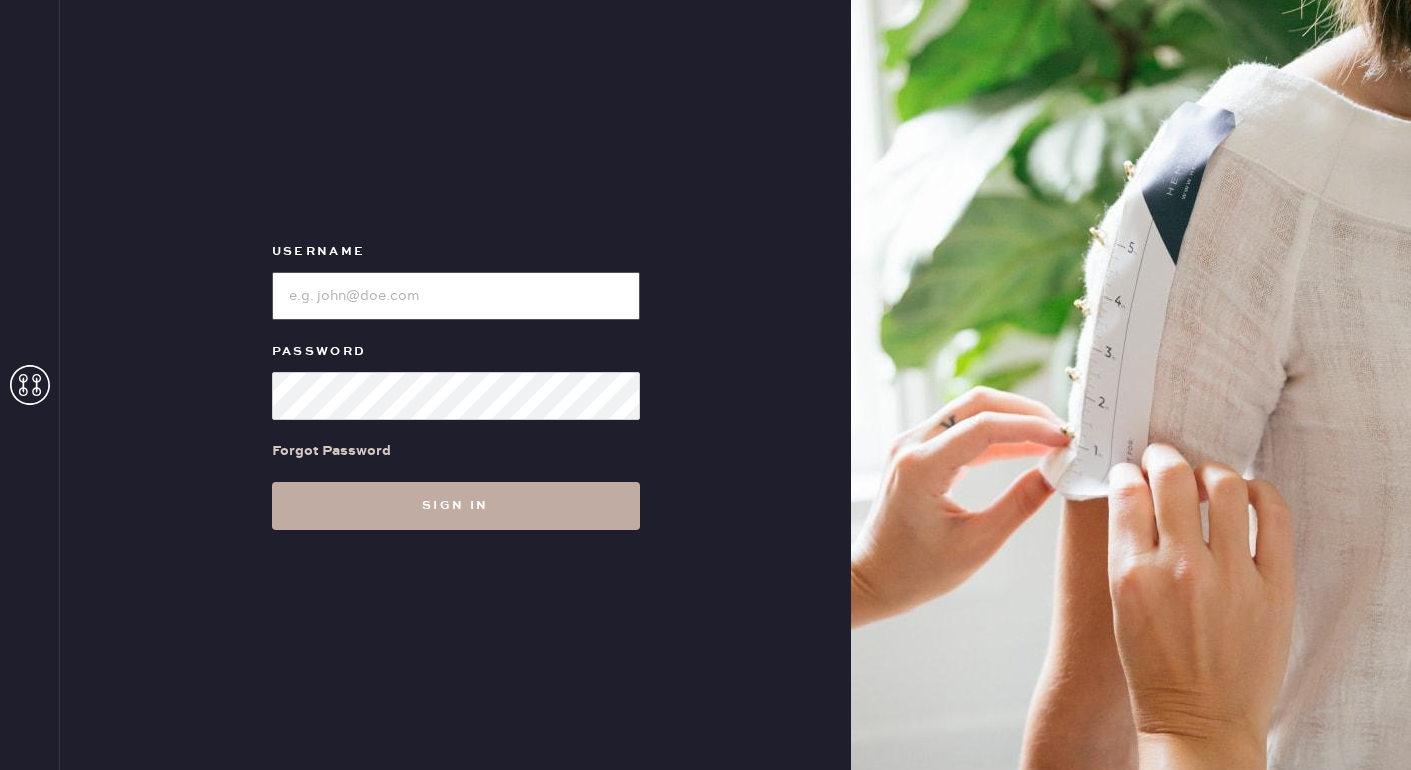 type on "reformationwilliamsburg" 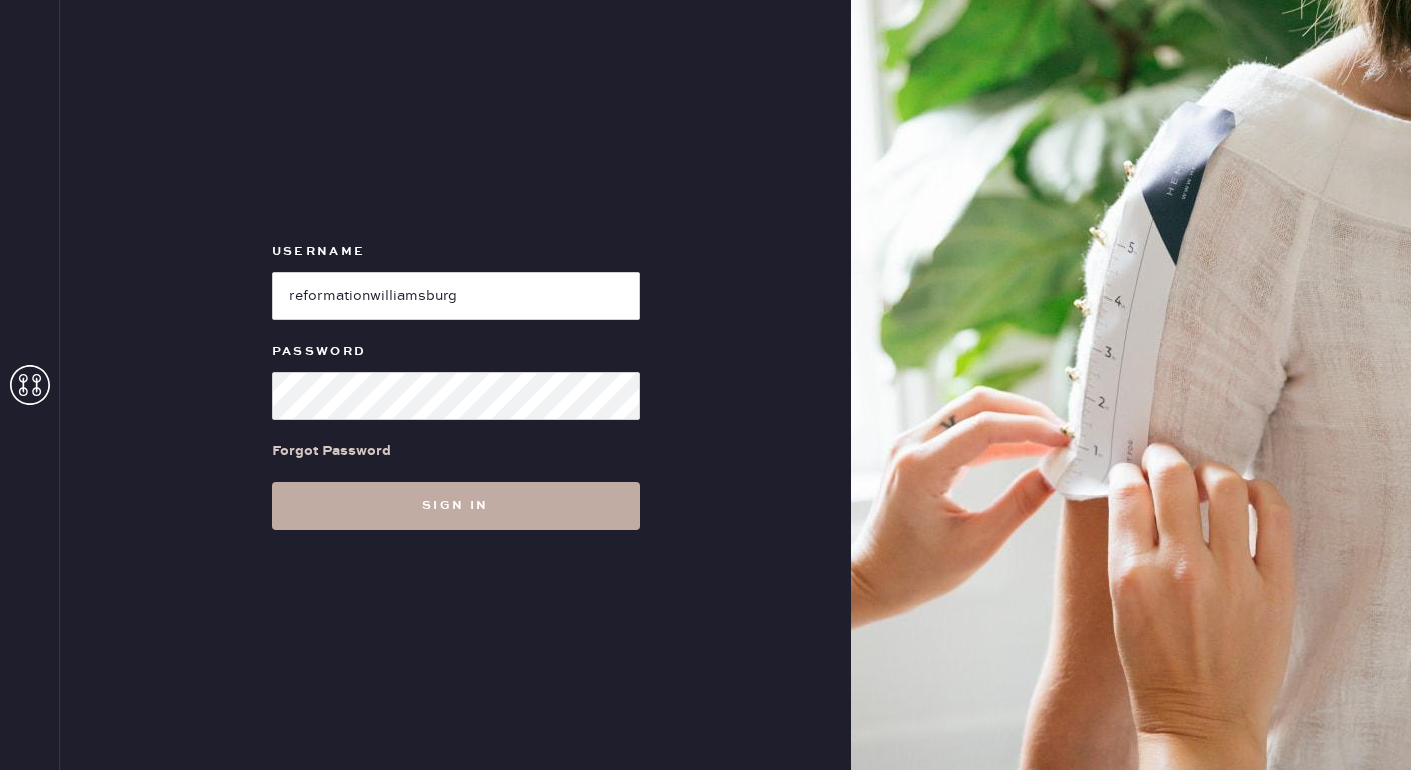 click on "Sign in" at bounding box center [456, 506] 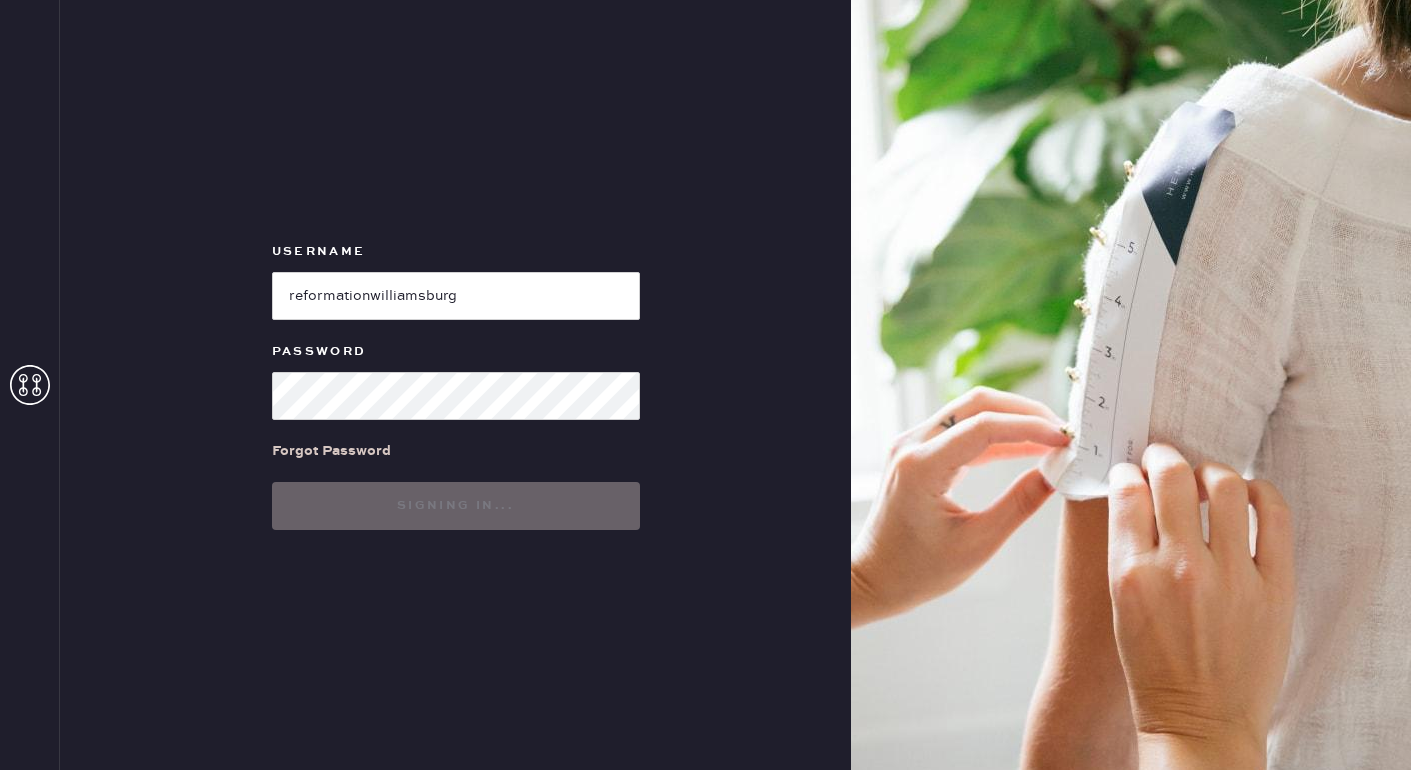 scroll, scrollTop: 0, scrollLeft: 0, axis: both 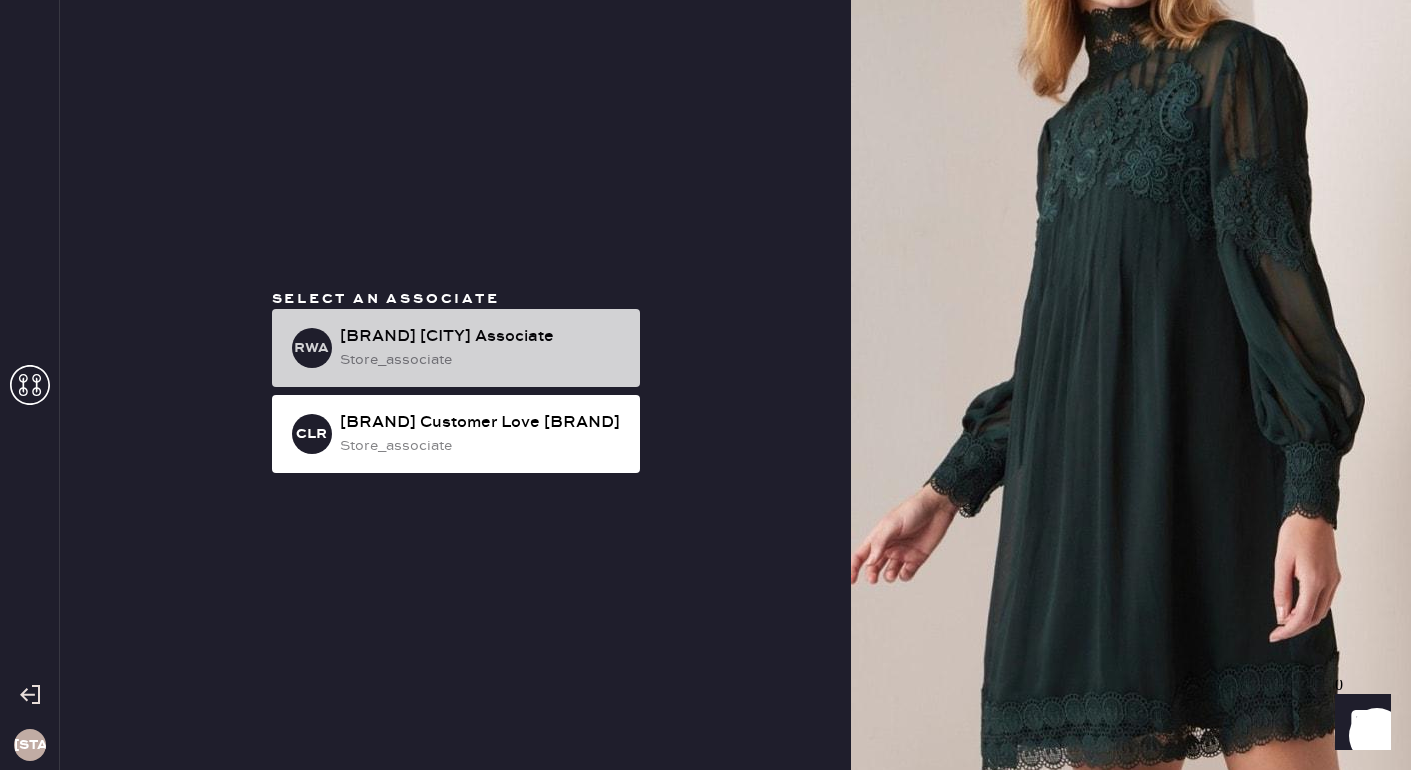 click on "store_associate" at bounding box center (482, 360) 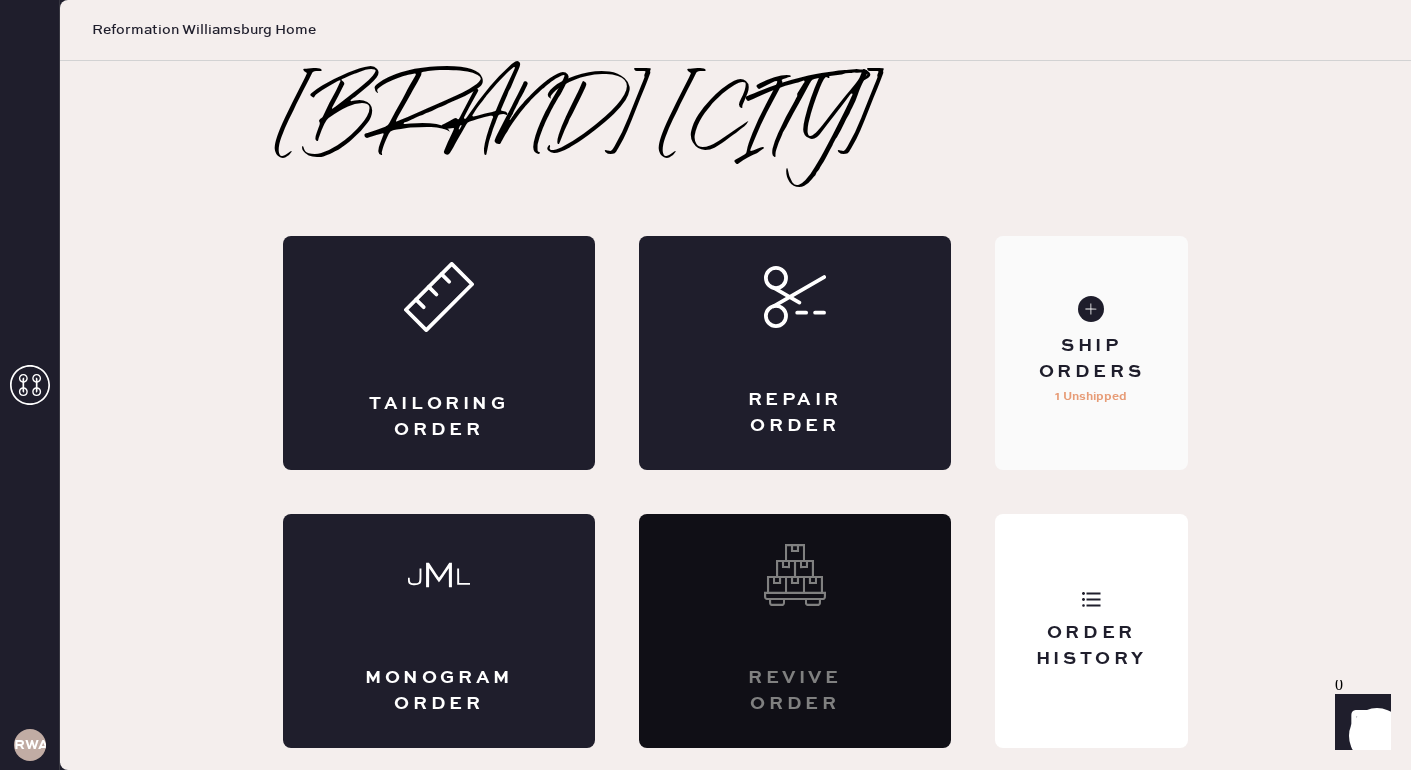 click on "Ship Orders 1 Unshipped" at bounding box center [1091, 353] 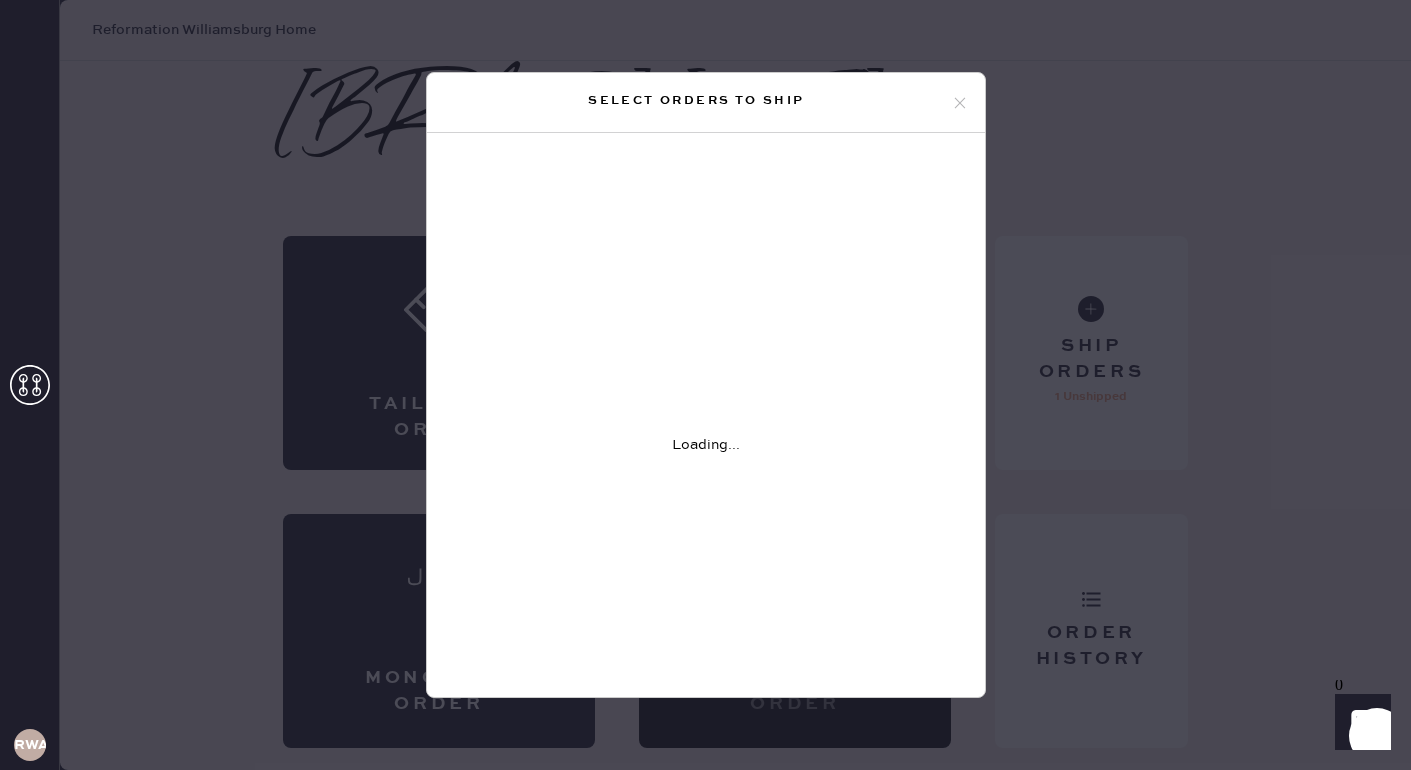 click 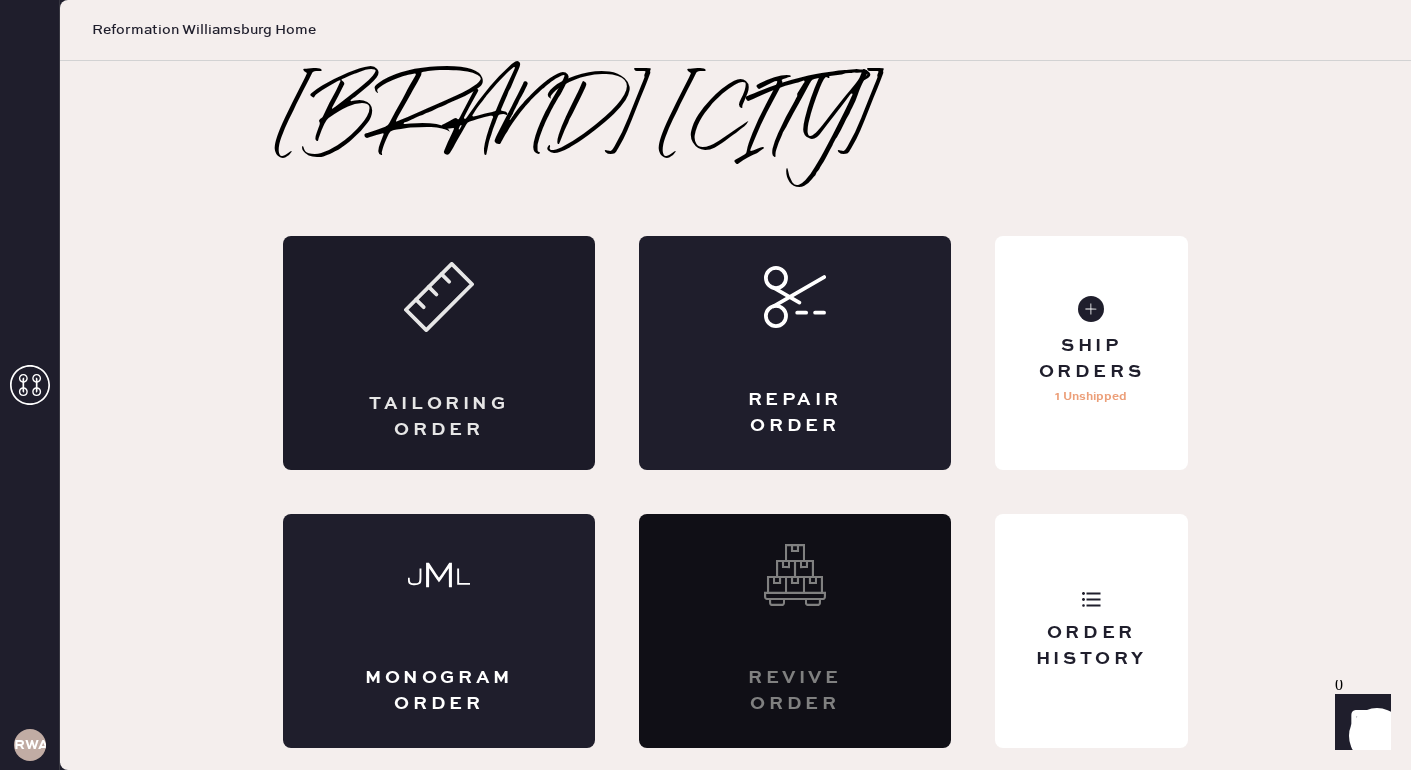 click on "Tailoring Order" at bounding box center [439, 353] 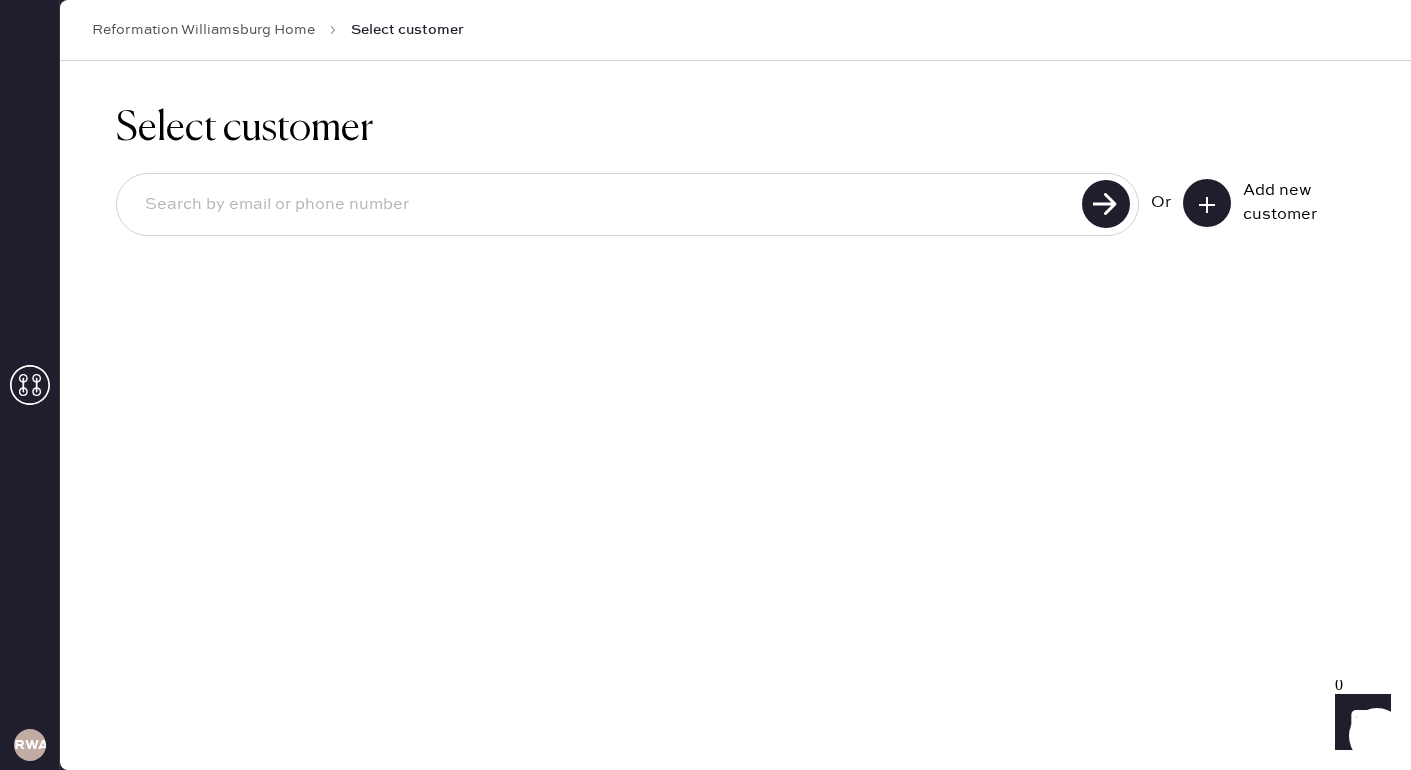click at bounding box center [602, 205] 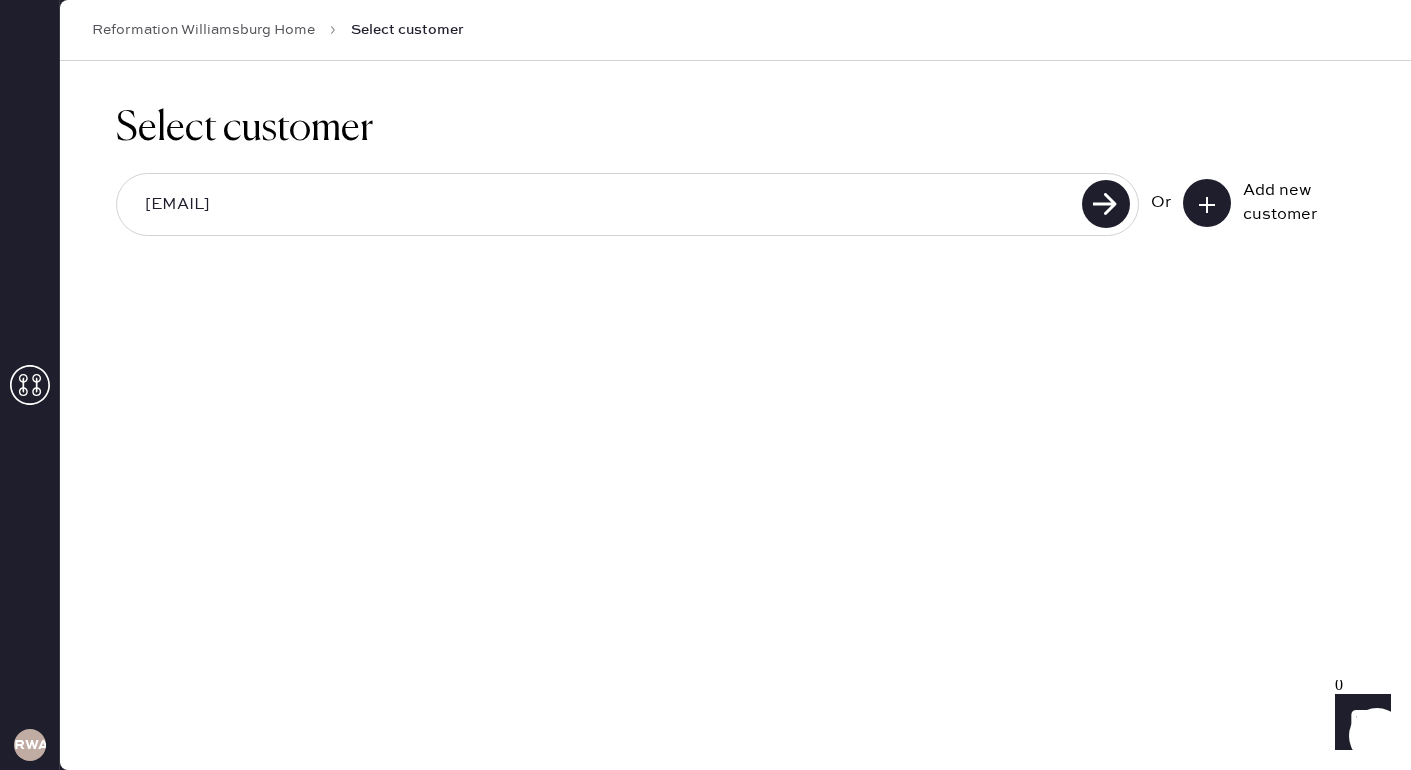 type on "[EMAIL]" 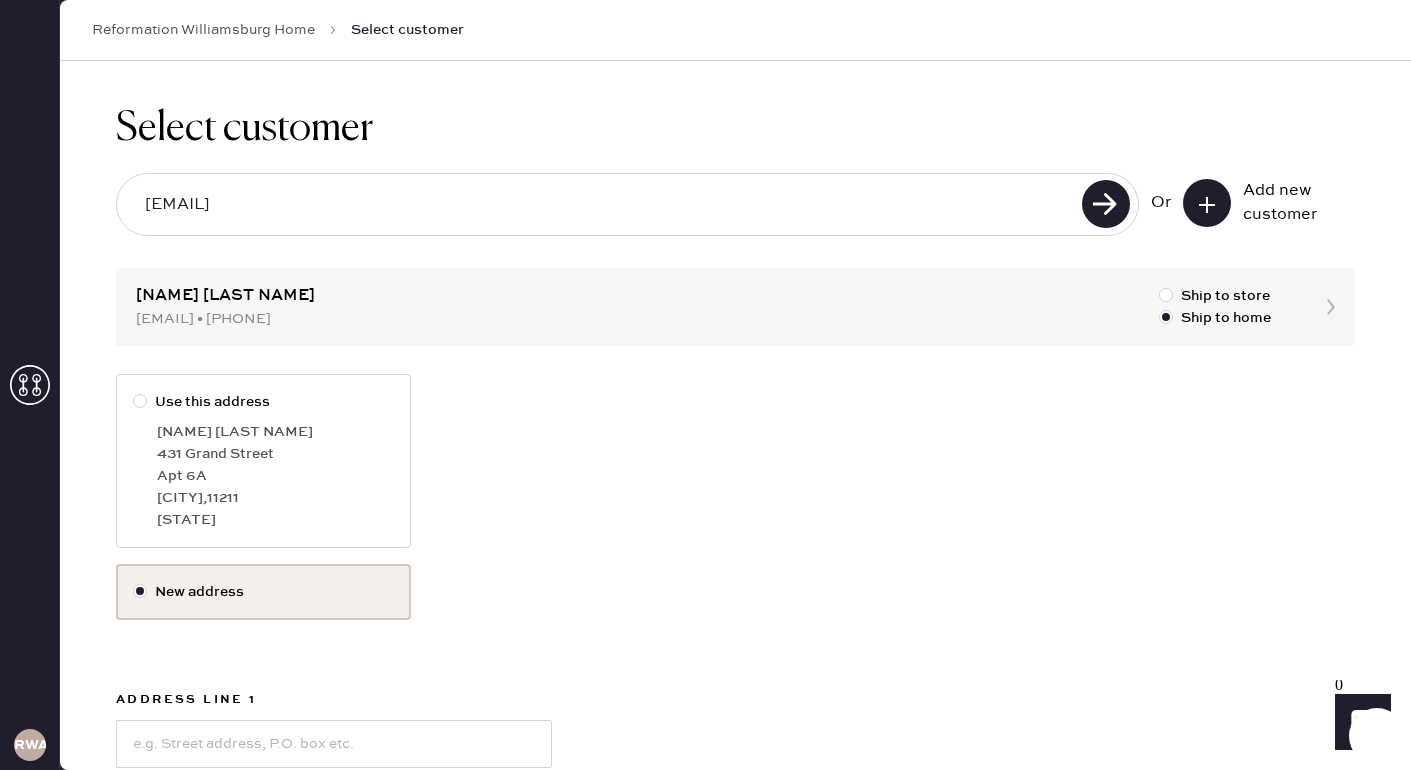 click at bounding box center [144, 402] 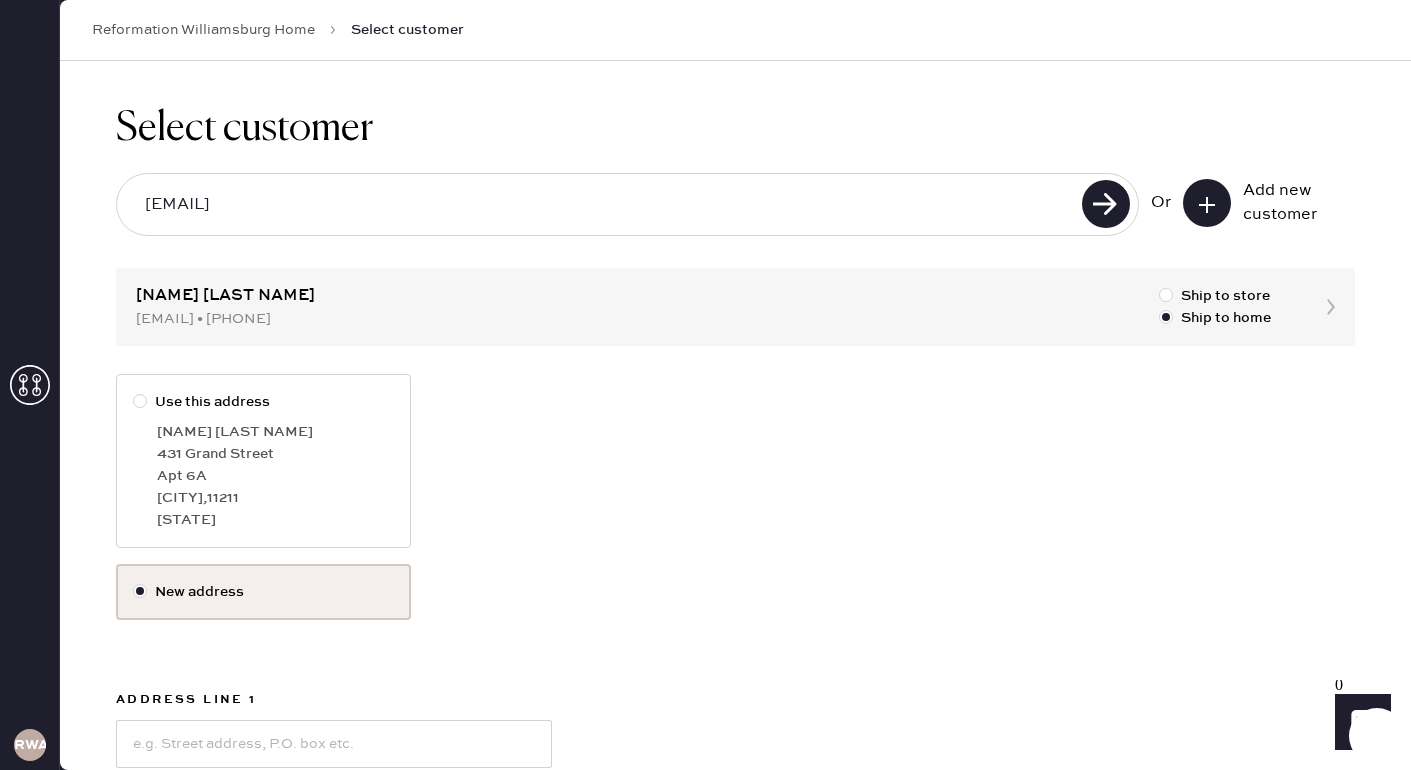 radio on "true" 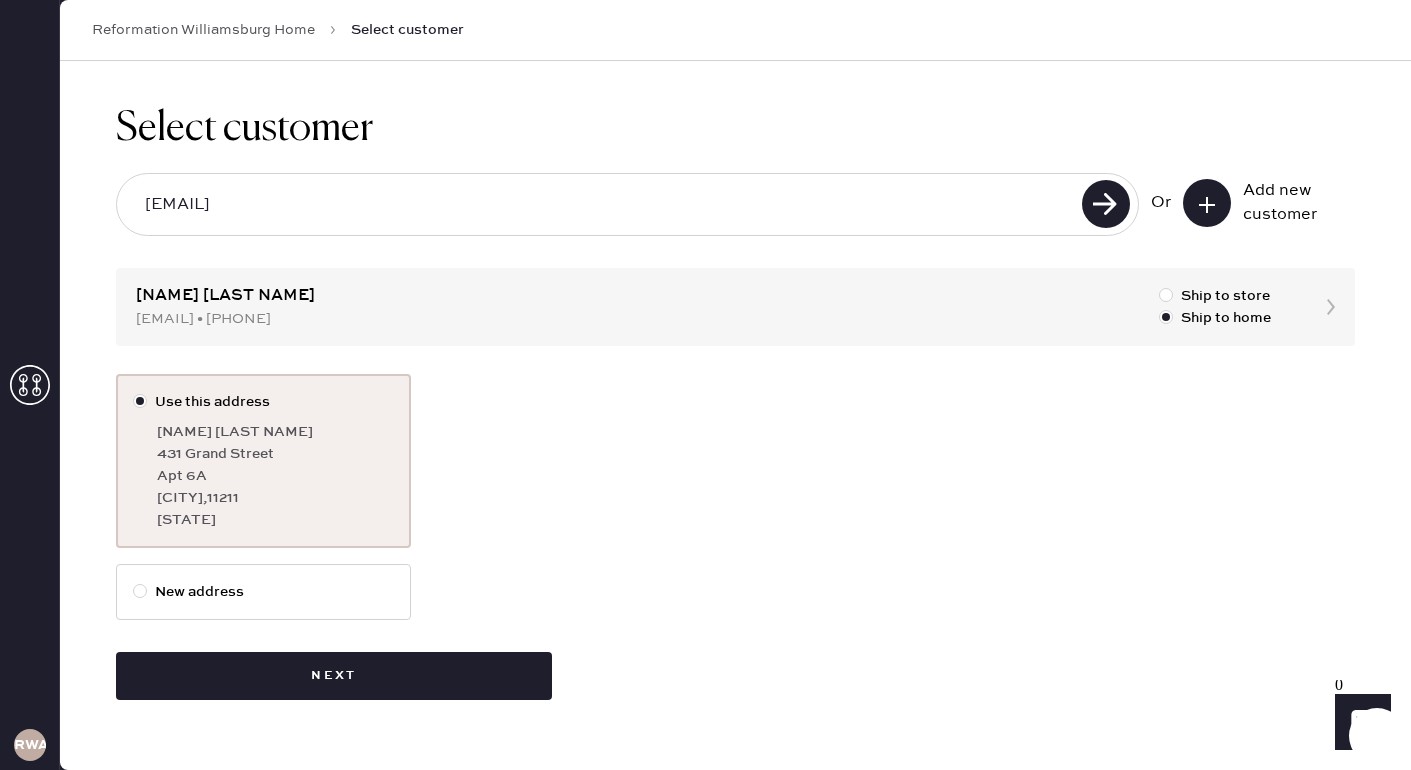 click on "Use this address [FIRST] [LAST] [NUMBER] [STREET] Apt [NUMBER] [CITY] , [POSTAL_CODE] [STATE]" at bounding box center [735, 469] 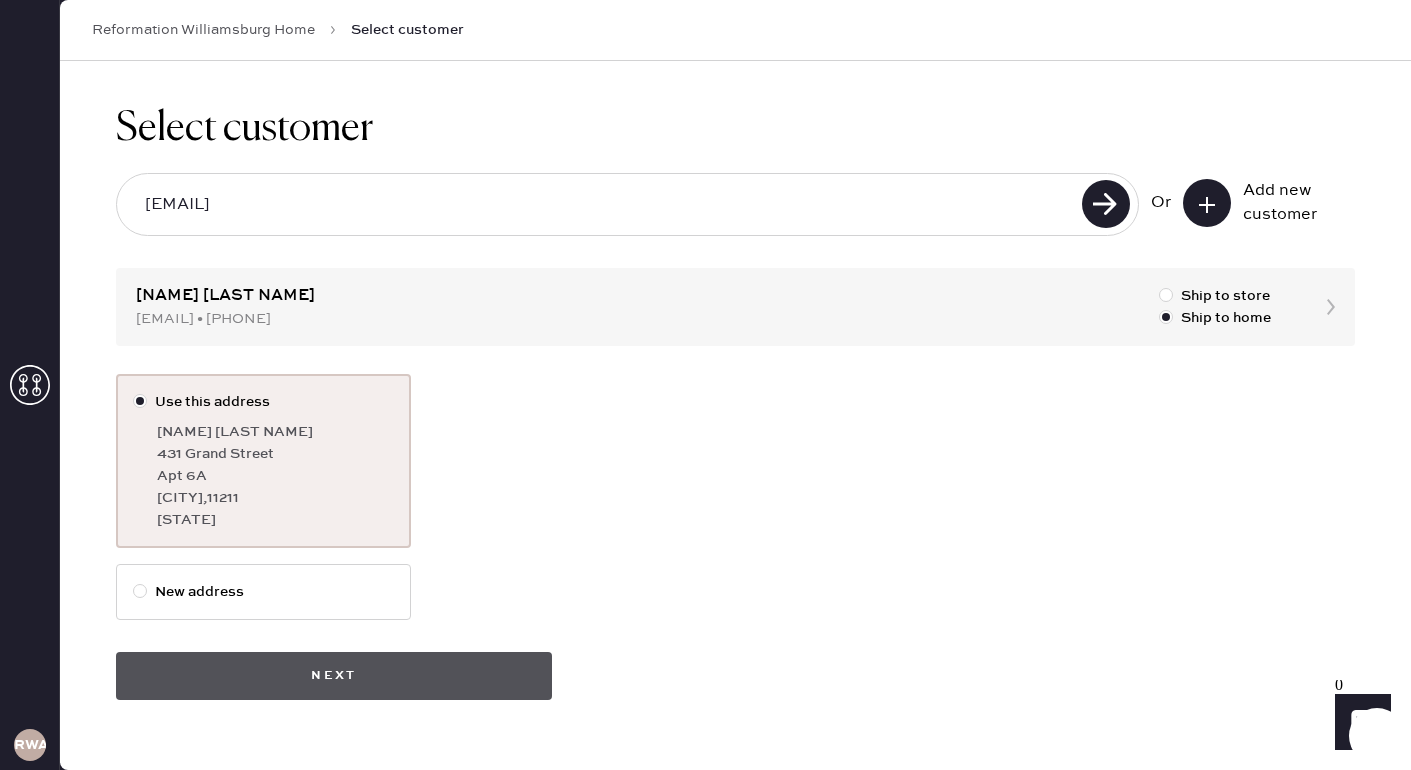 click on "Next" at bounding box center [334, 676] 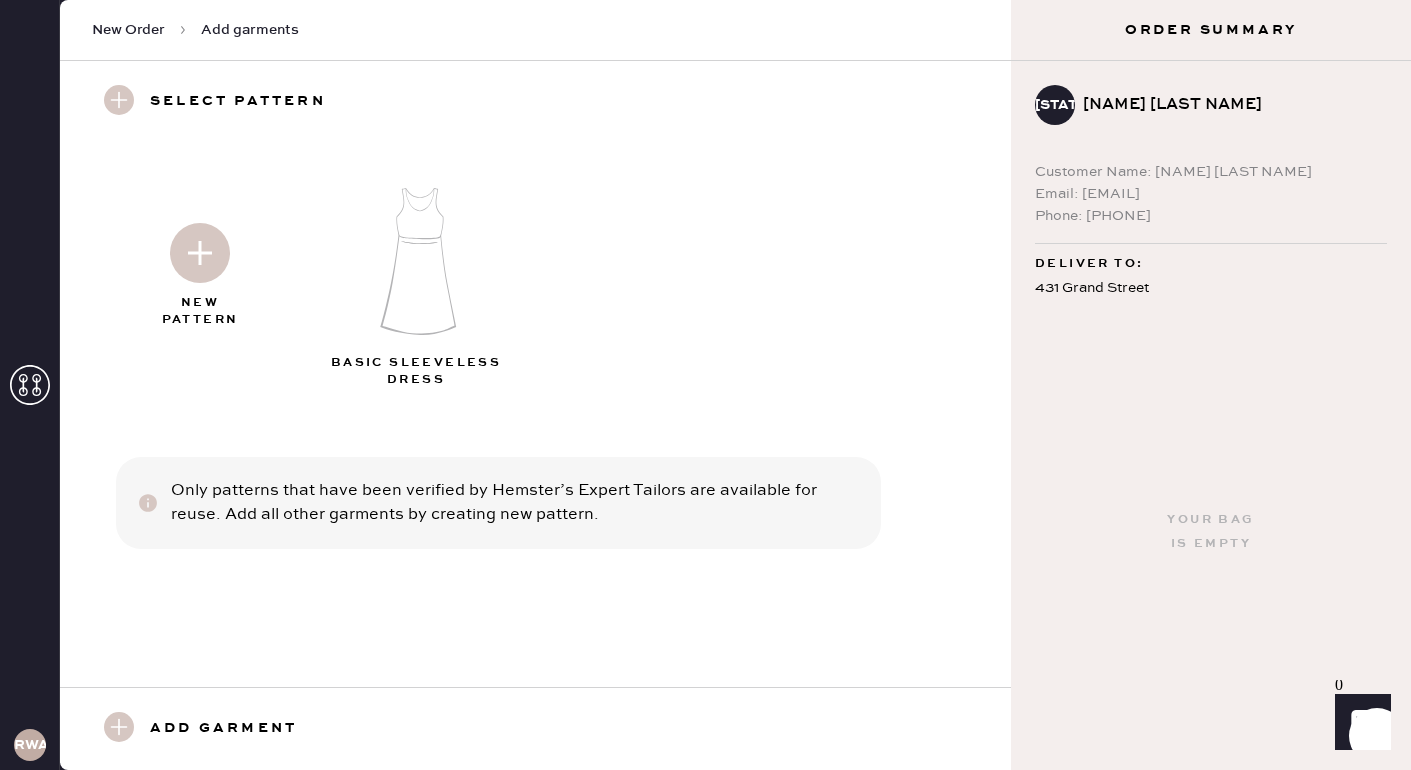 click at bounding box center [200, 253] 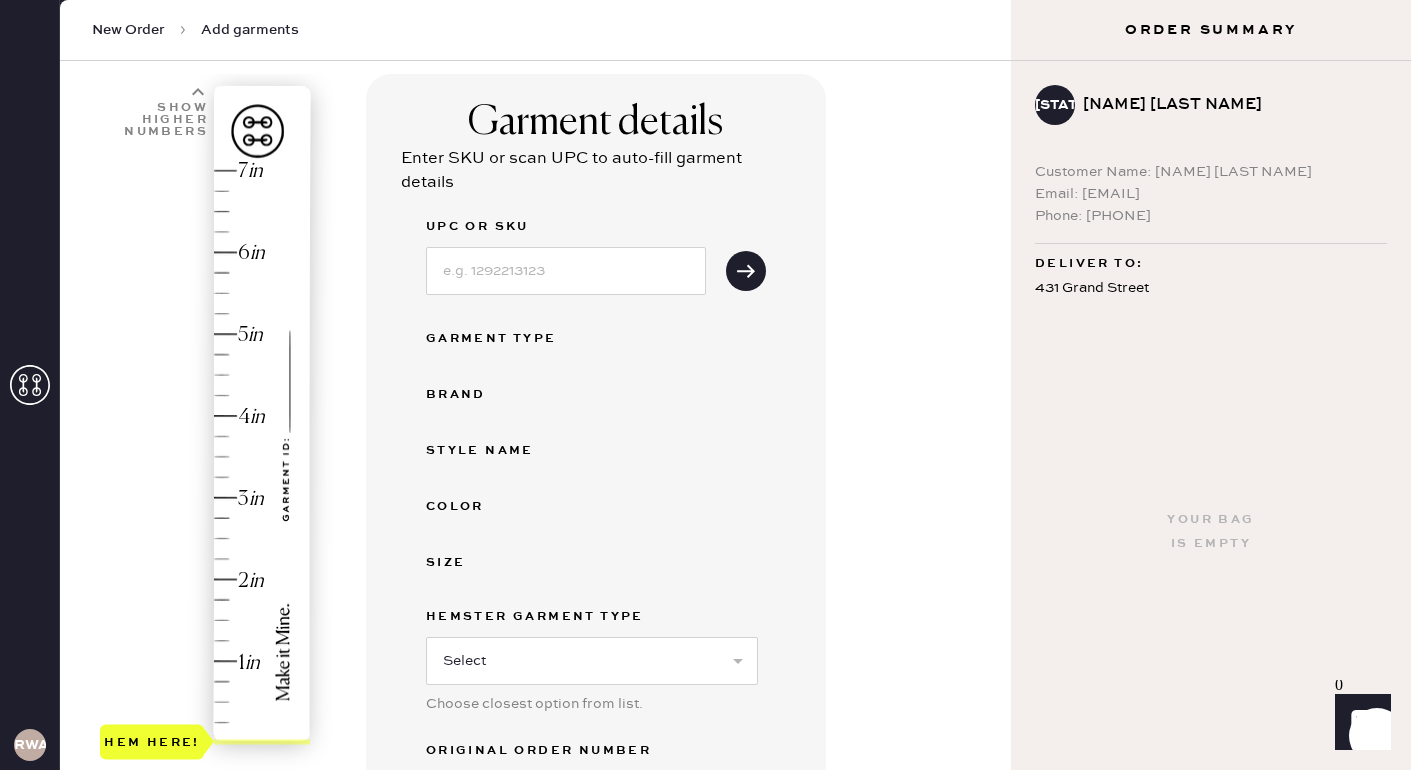 scroll, scrollTop: 0, scrollLeft: 0, axis: both 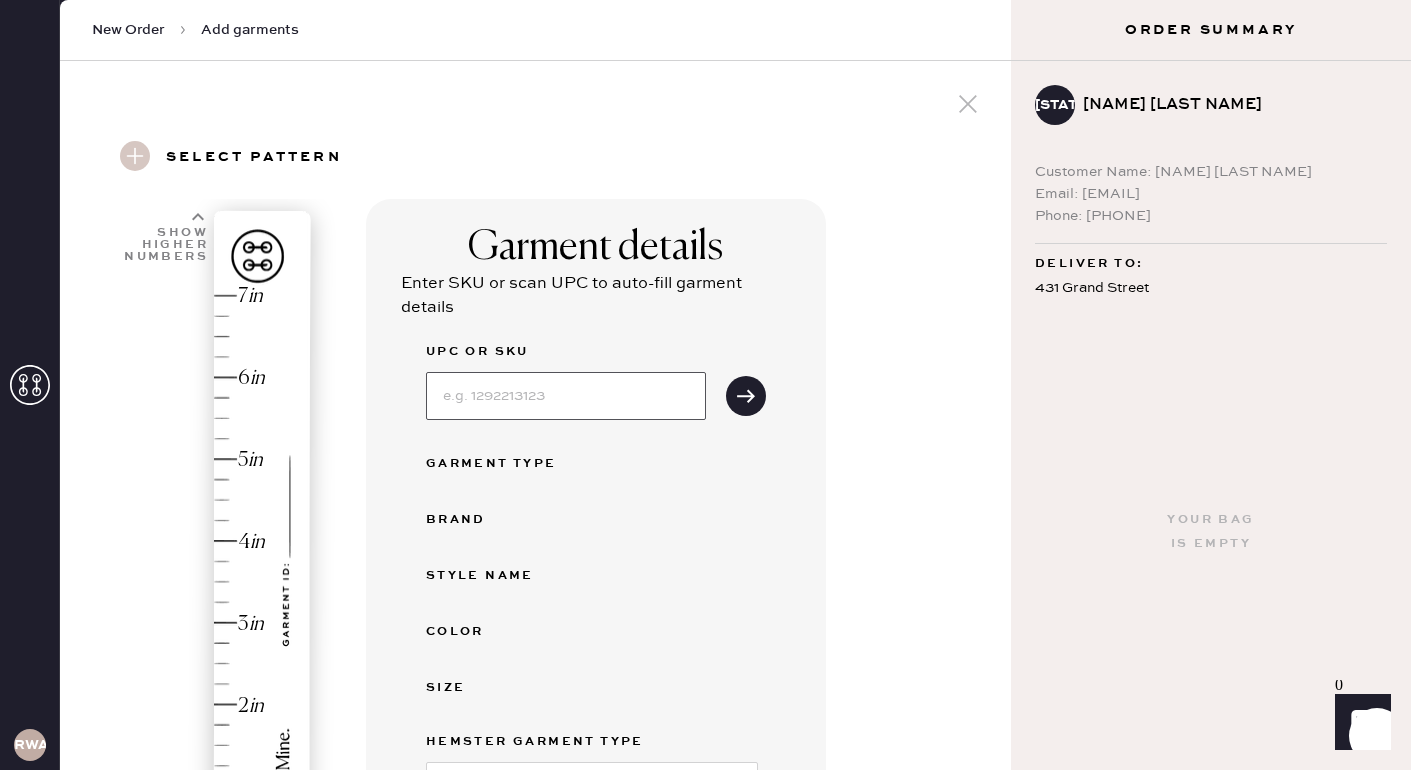 click at bounding box center (566, 396) 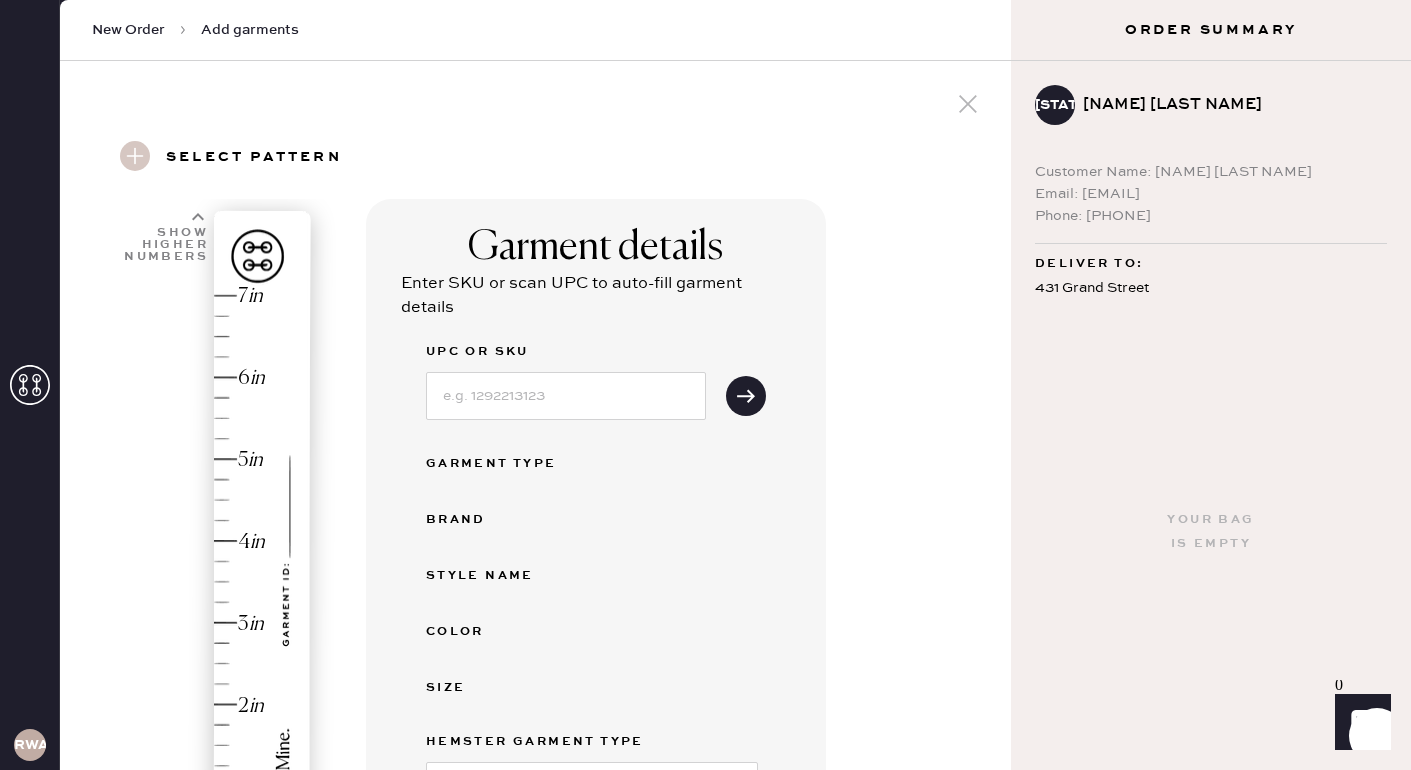 click on "Style name" at bounding box center (596, 576) 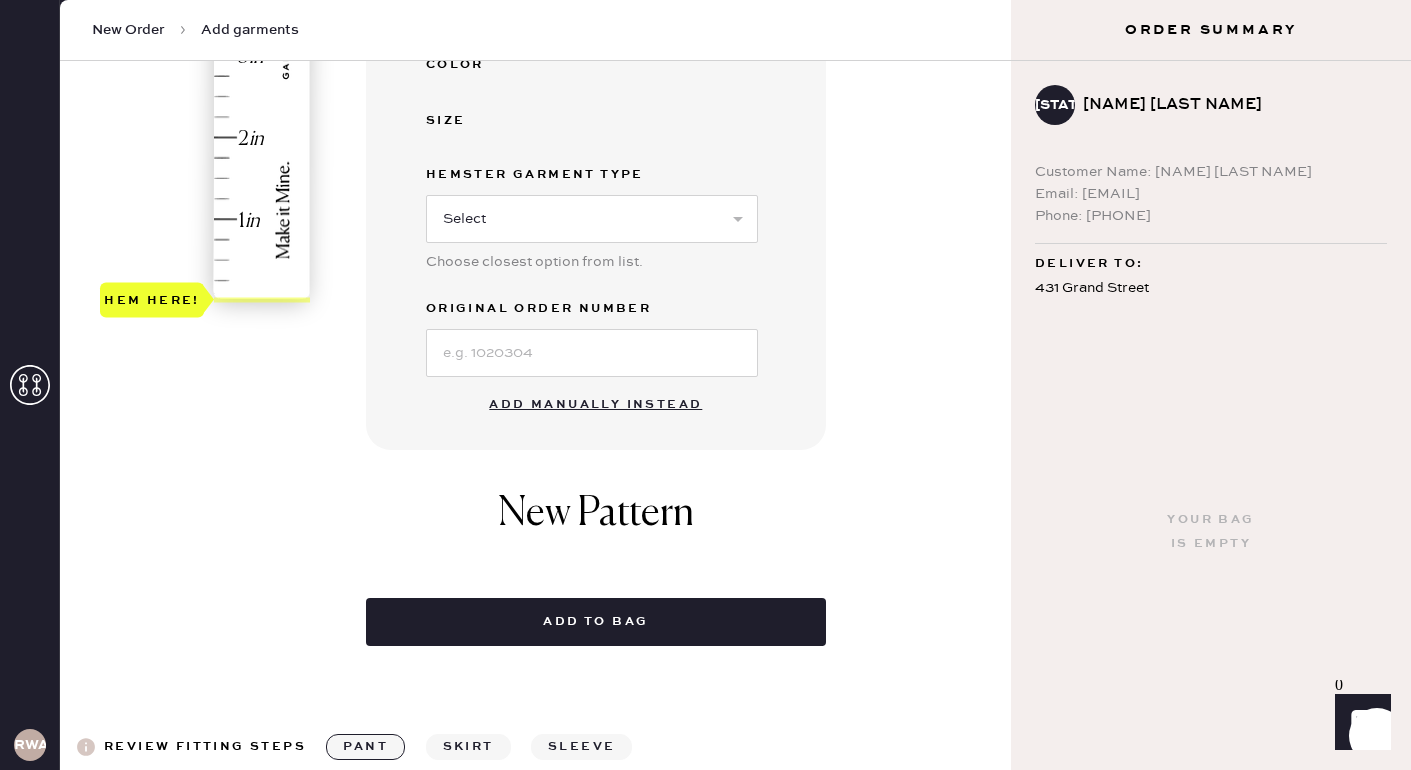 scroll, scrollTop: 561, scrollLeft: 0, axis: vertical 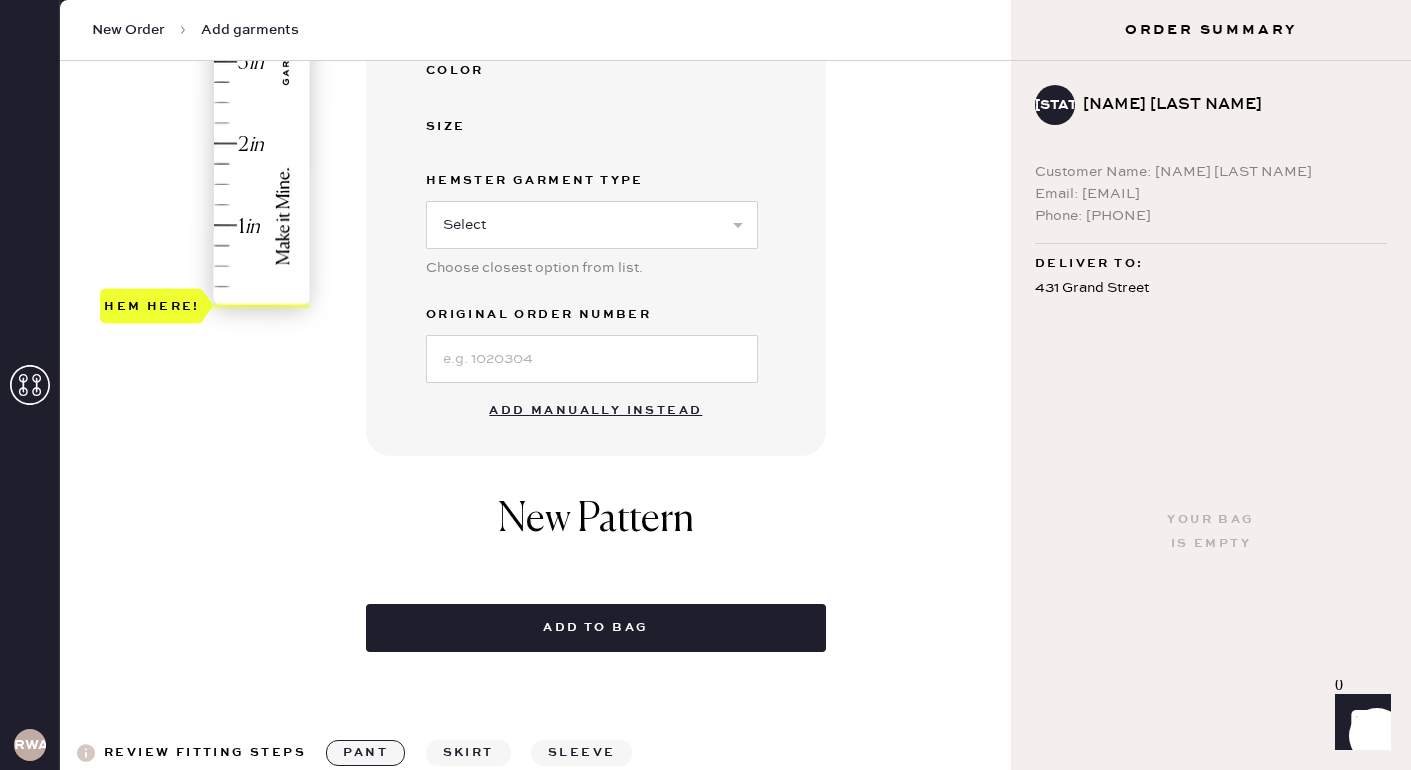 click on "Add manually instead" at bounding box center (595, 411) 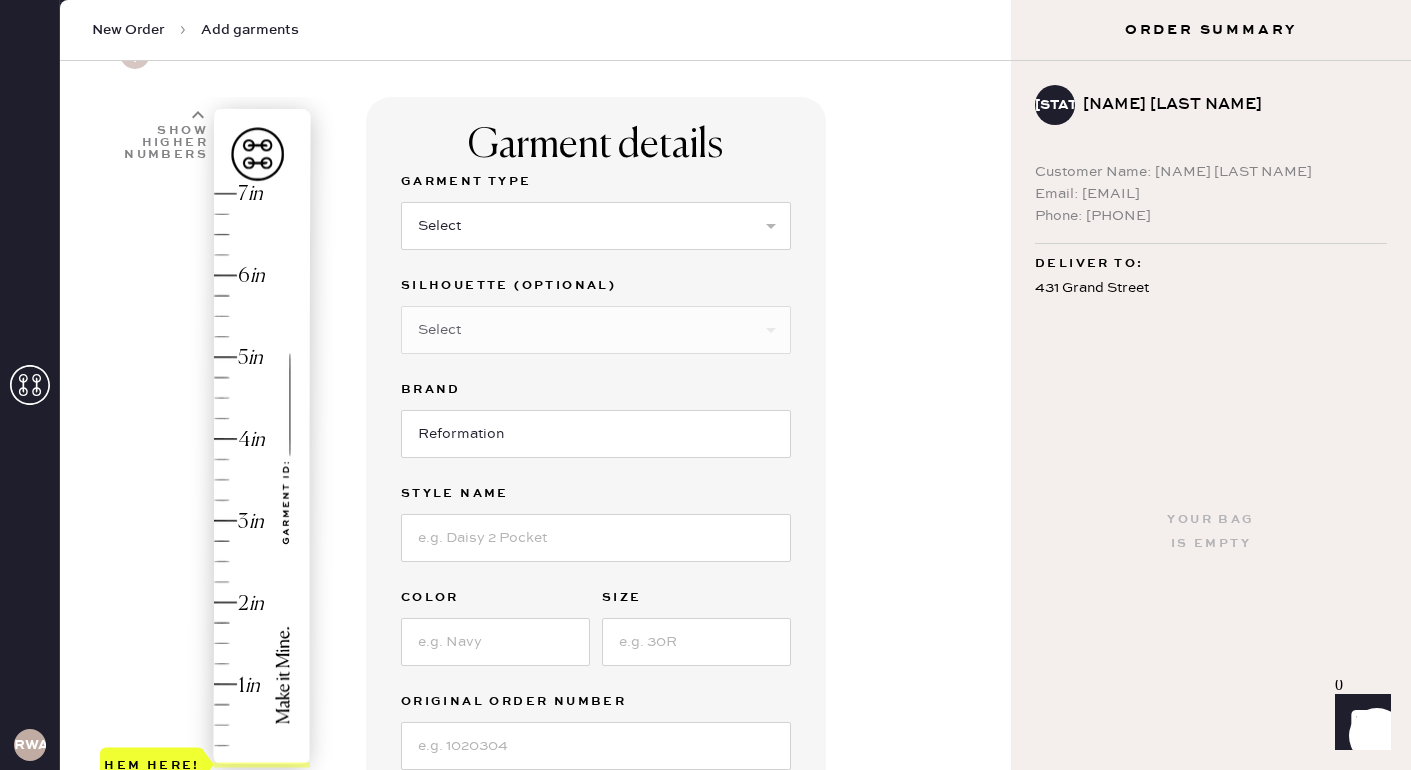 scroll, scrollTop: 77, scrollLeft: 0, axis: vertical 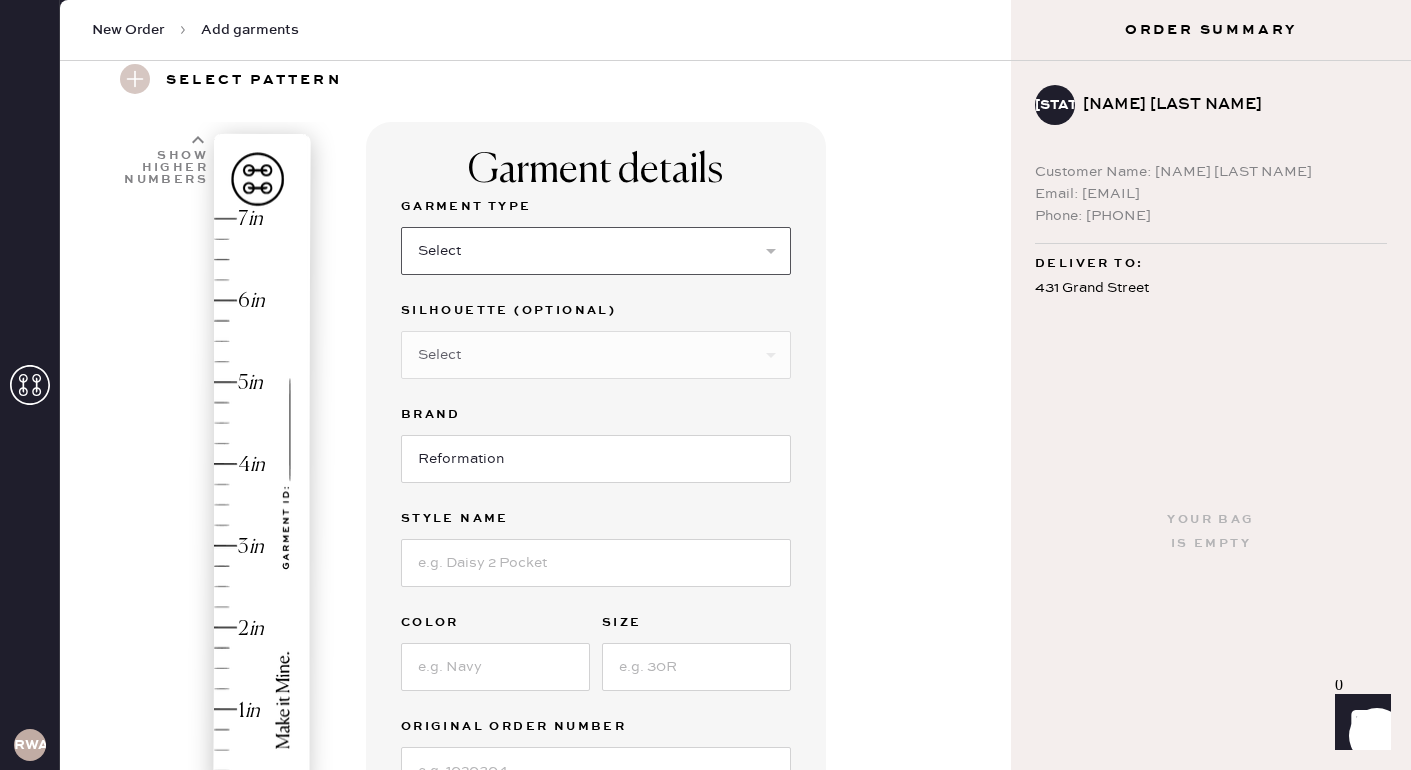 click on "Select Basic Skirt Jeans Leggings Pants Shorts Basic Sleeved Dress Basic Sleeveless Dress Basic Strap Dress Strap Jumpsuit Button Down Top Sleeved Top Sleeveless Top" at bounding box center [596, 251] 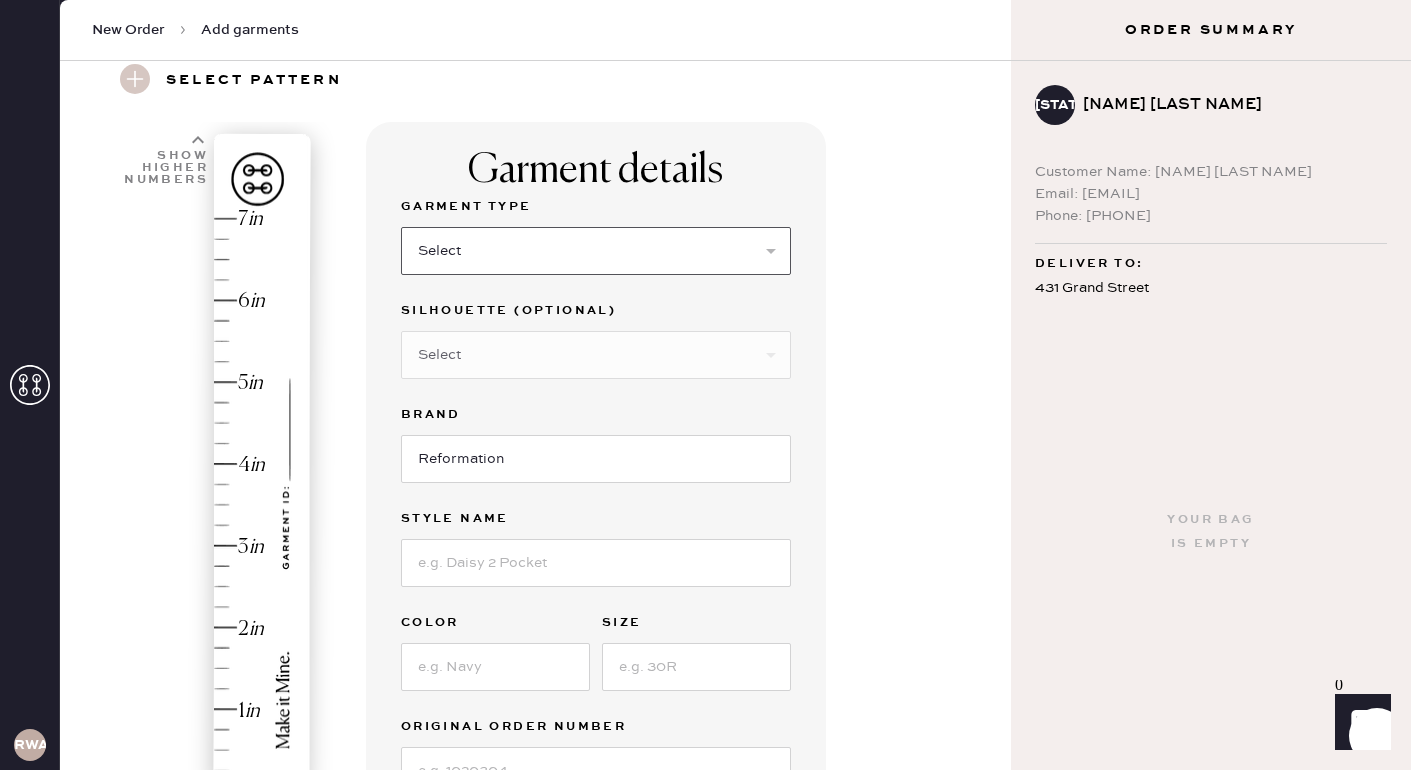 select on "4" 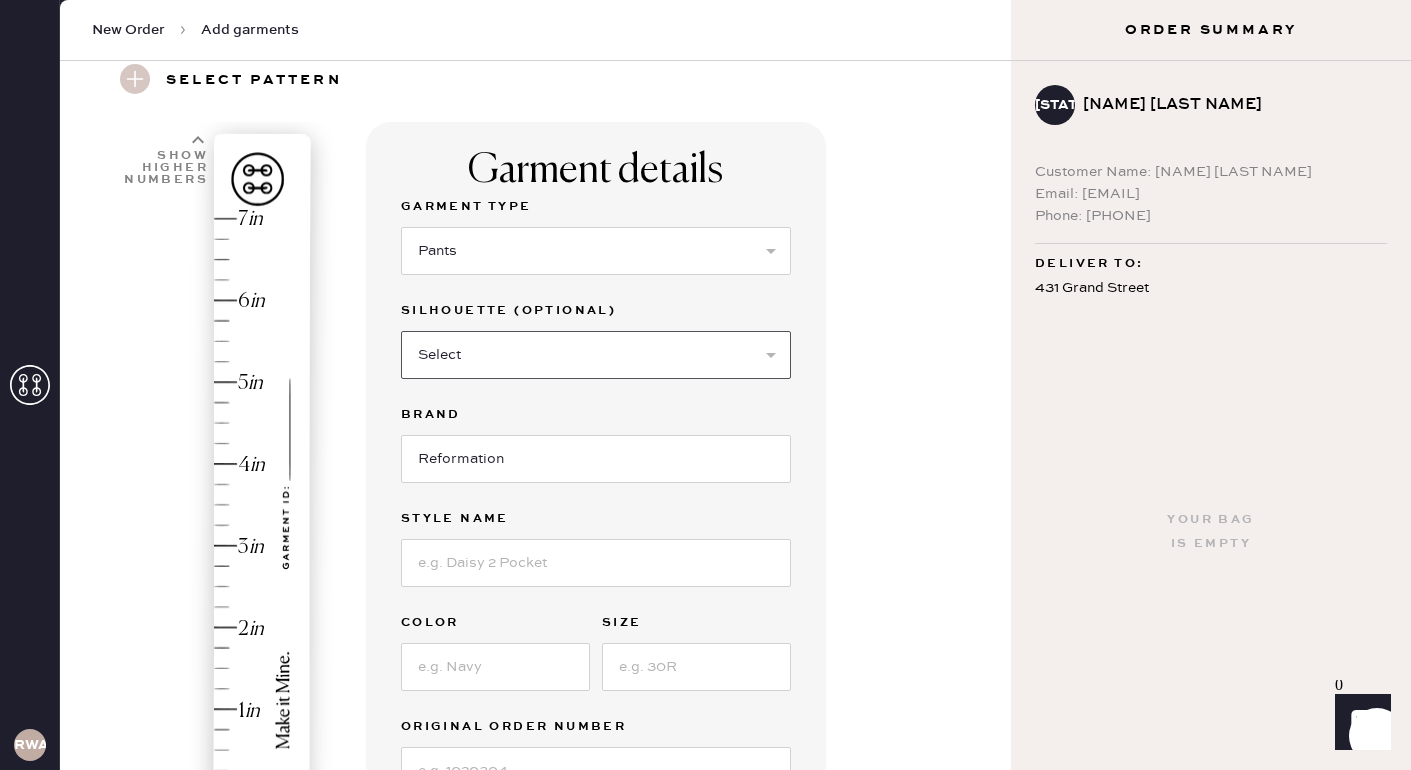 click on "Select Joggers Shorts Cropped Flare Boot Cut Straight Skinny Other" at bounding box center (596, 355) 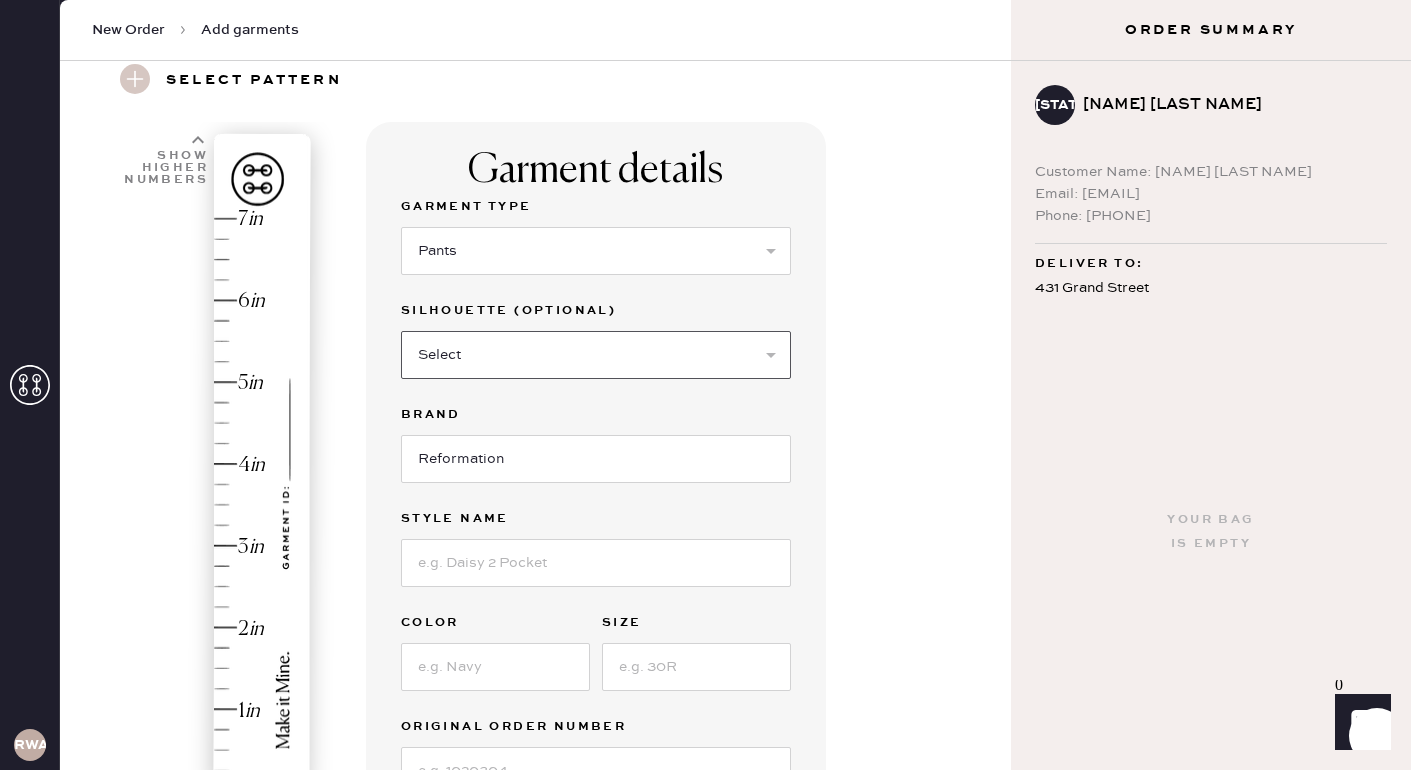 select on "11" 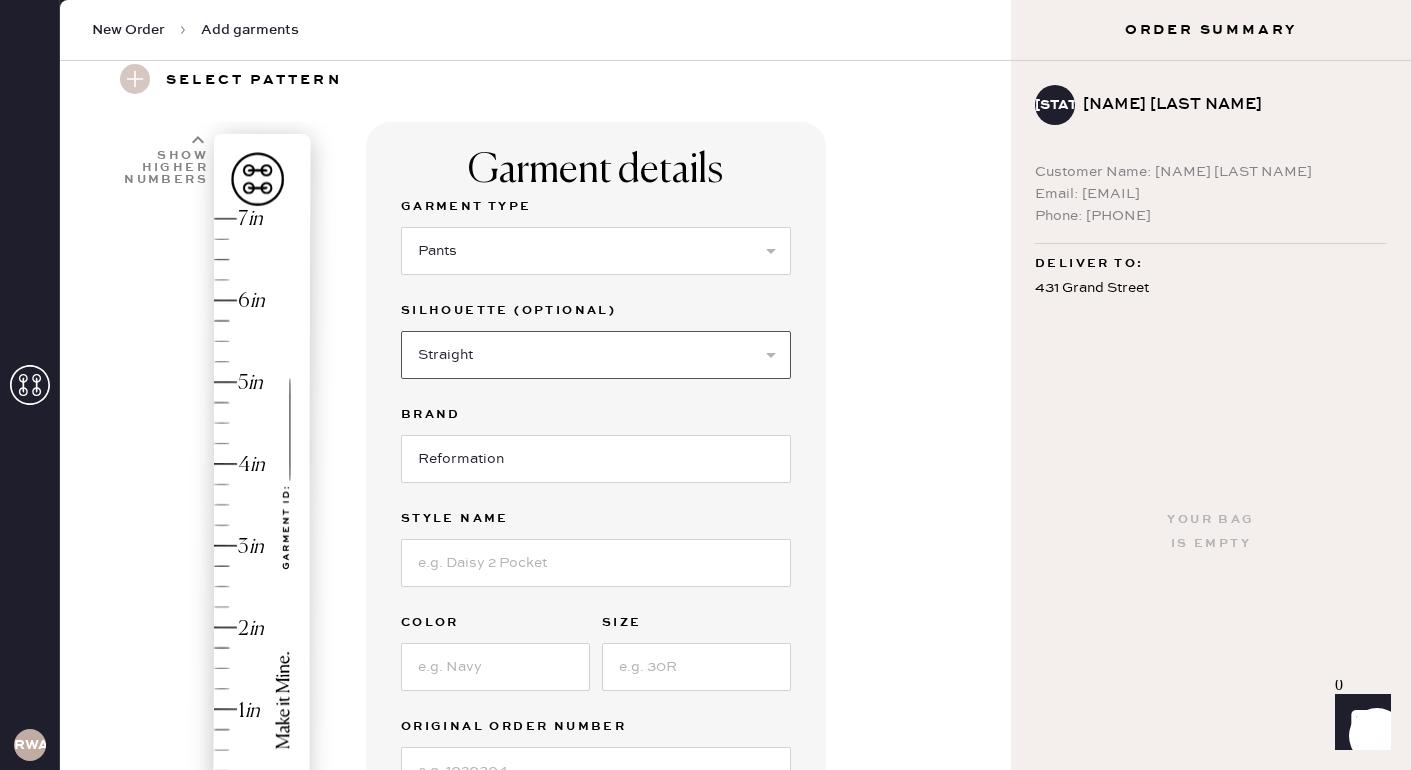 click on "Select Joggers Shorts Cropped Flare Boot Cut Straight Skinny Other" at bounding box center (596, 355) 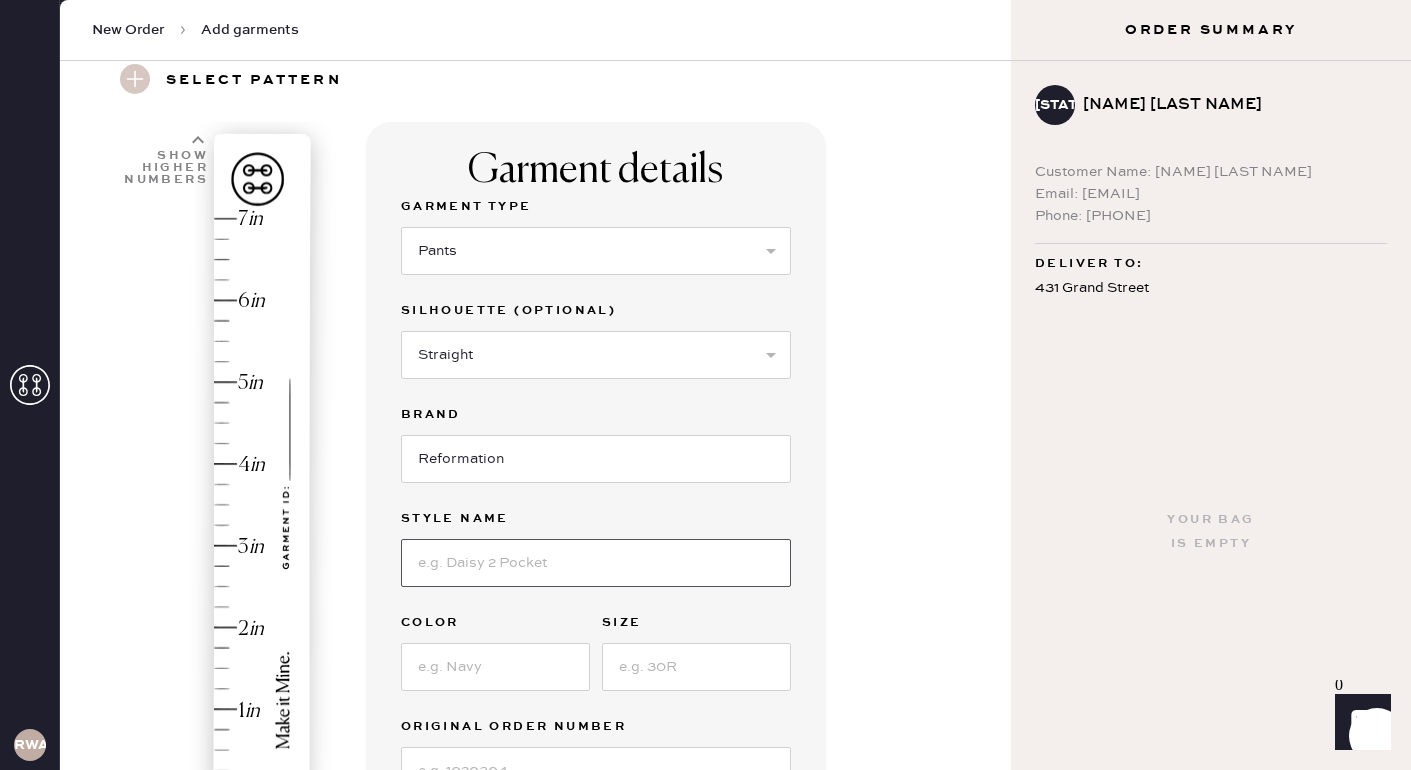 click at bounding box center [596, 563] 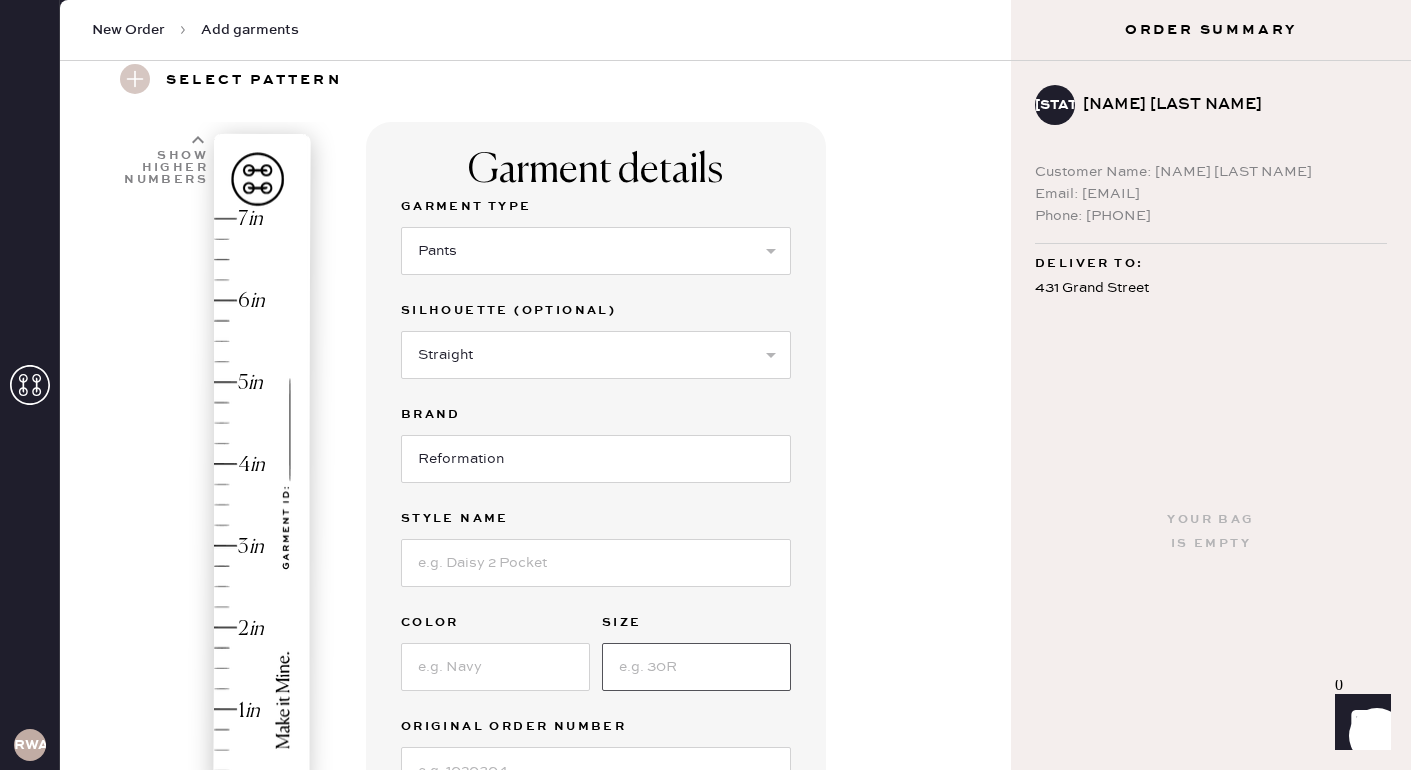 click at bounding box center (696, 667) 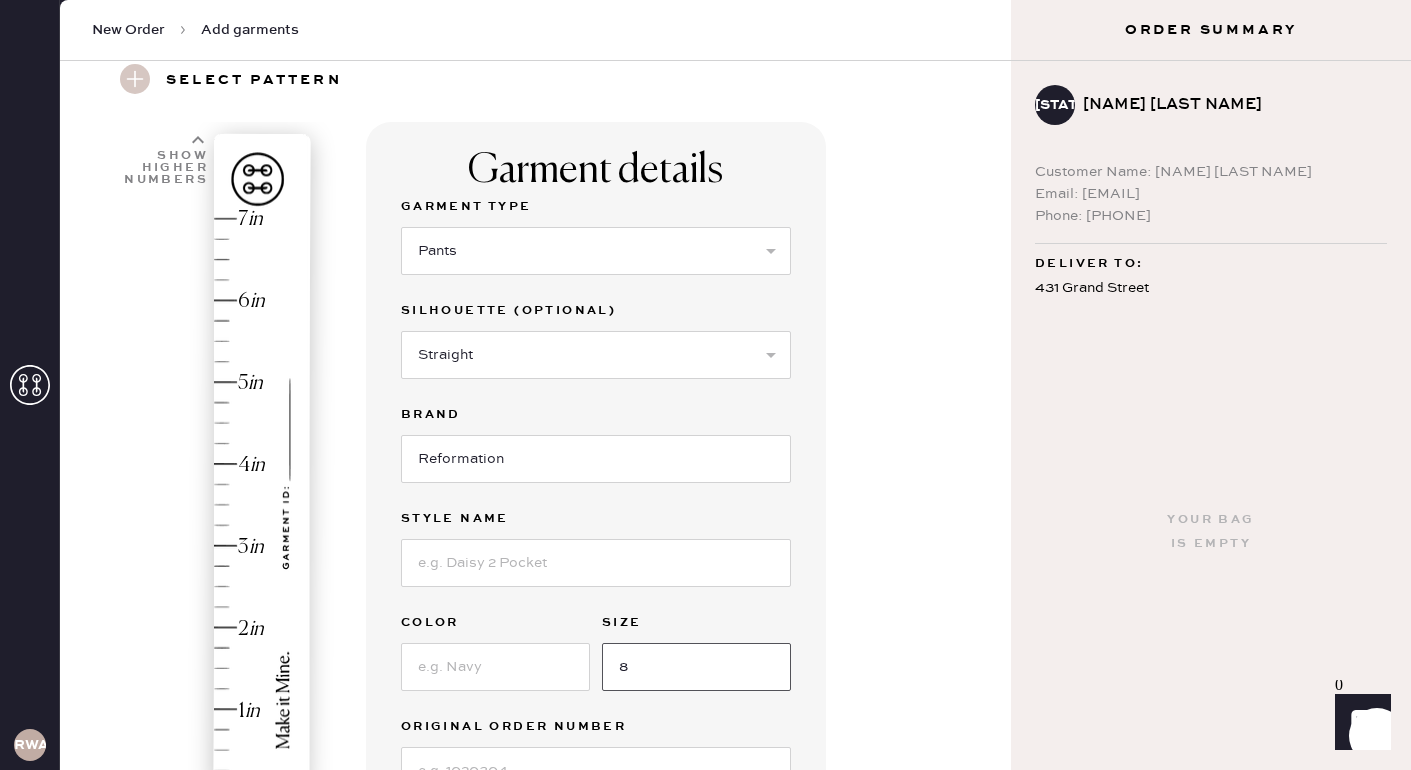 type on "8" 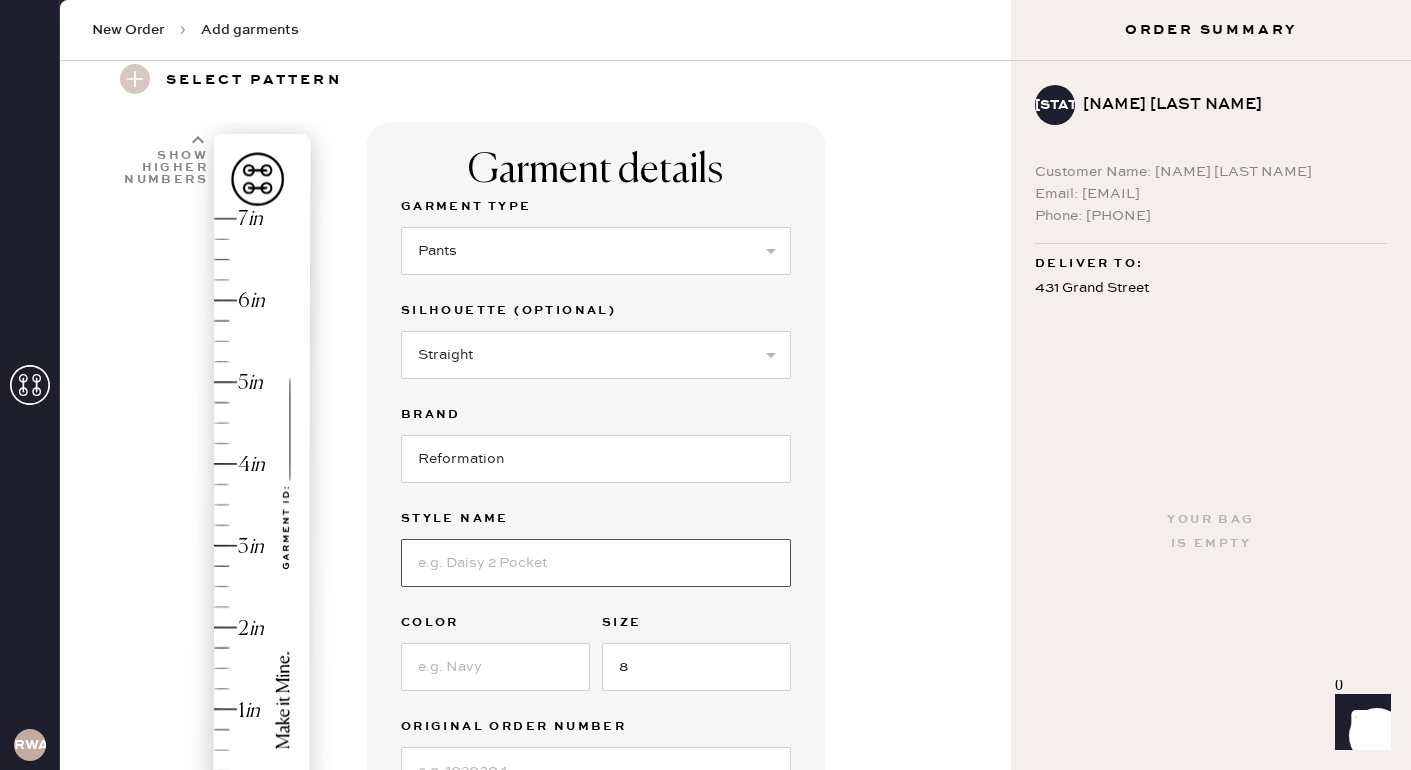 click at bounding box center [596, 563] 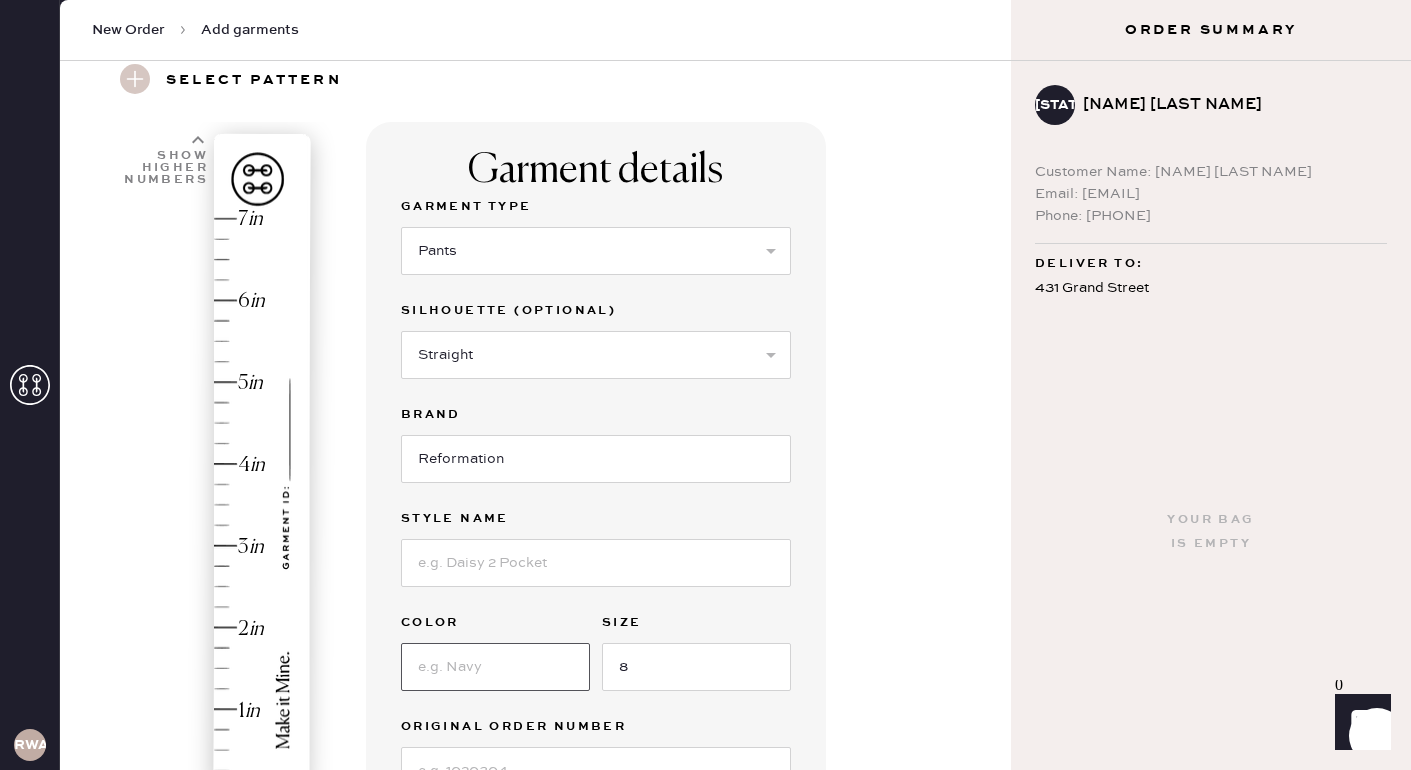 click at bounding box center (495, 667) 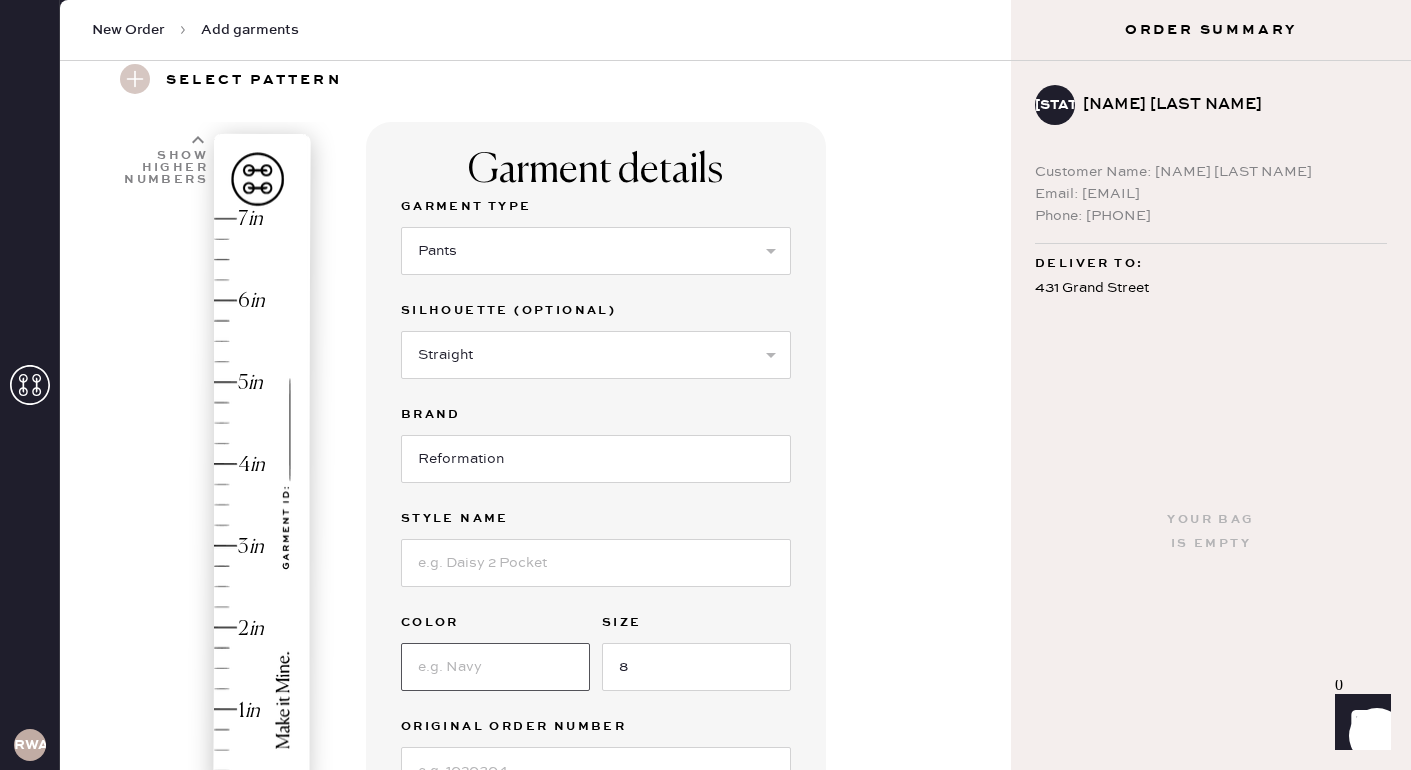 type on "Navy" 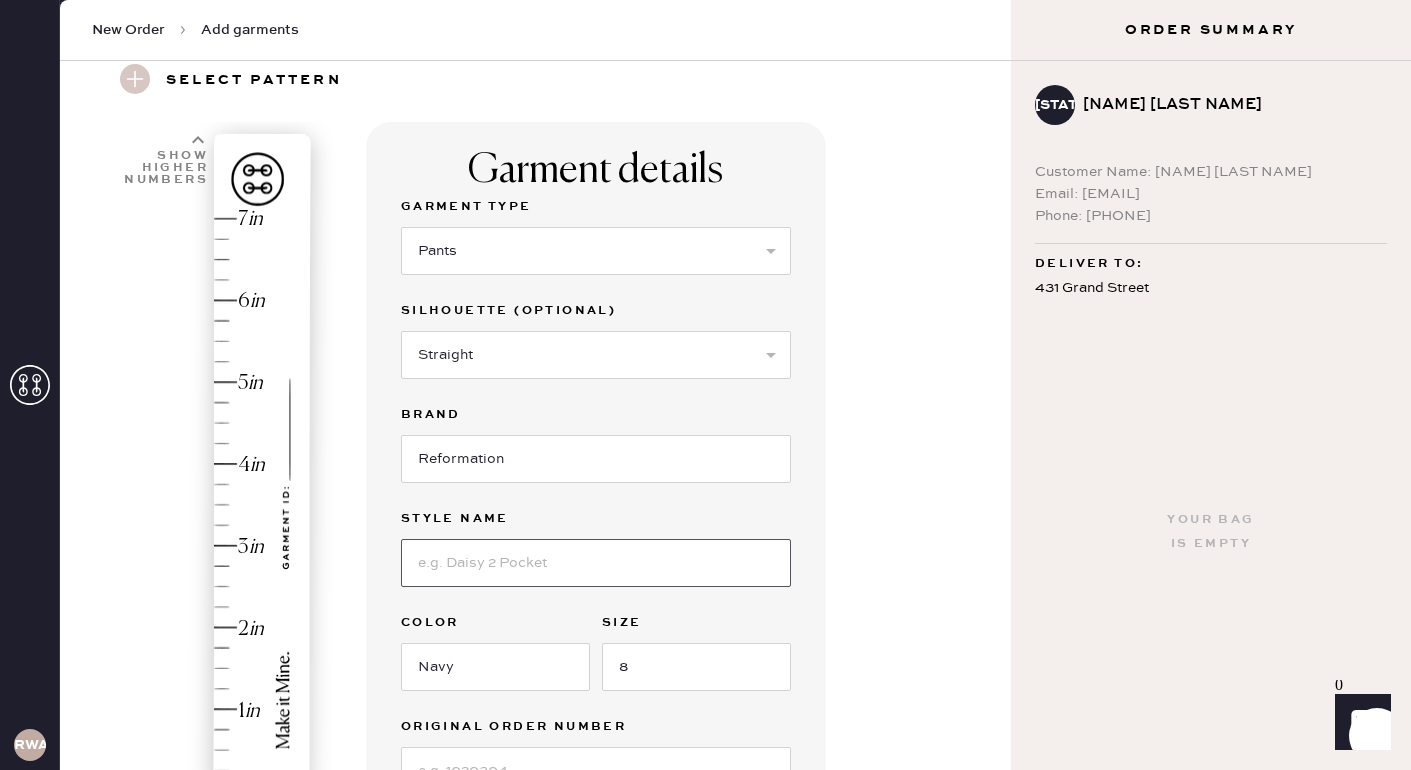 click at bounding box center (596, 563) 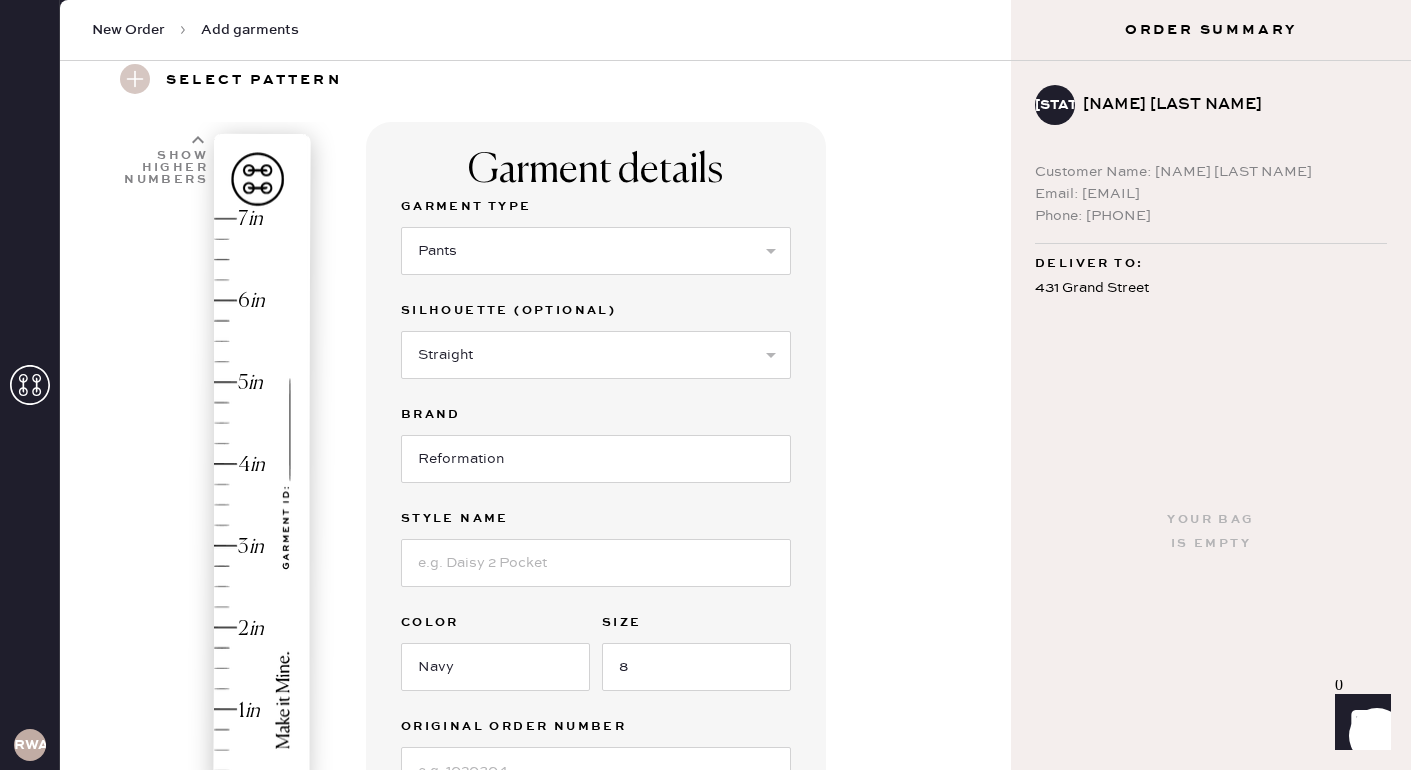 click on "Garment details Garment Type Select Basic Skirt Jeans Leggings Pants Shorts Basic Sleeved Dress Basic Sleeveless Dress Basic Strap Dress Strap Jumpsuit Button Down Top Sleeved Top Sleeveless Top Silhouette (optional) Select Joggers Shorts Cropped Flare Boot Cut Straight Skinny Other Brand Reformation Style name Color Navy Size 8 Original Order Number Add with SKU instead New Pattern Pattern Name : reformation_pants 1 in 2 in 3 in 4 in Show higher numbers Show lower numbers Hem here! pant hem (autofills) Drag the yellow ‘HEM HERE’ marker to adjust. Not working?   Add manually.  Add to bag Add repair add monogram" at bounding box center [680, 690] 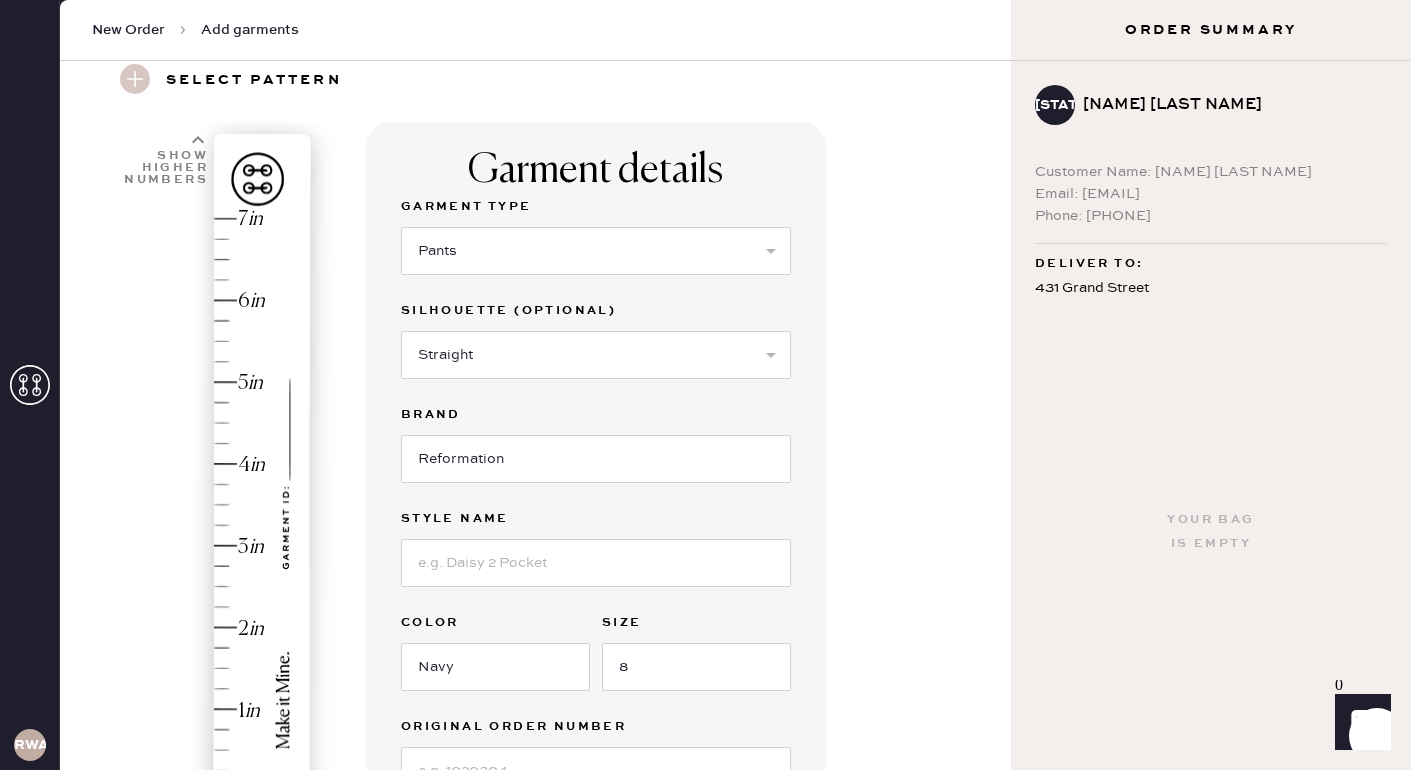 click on "Style name" at bounding box center [596, 519] 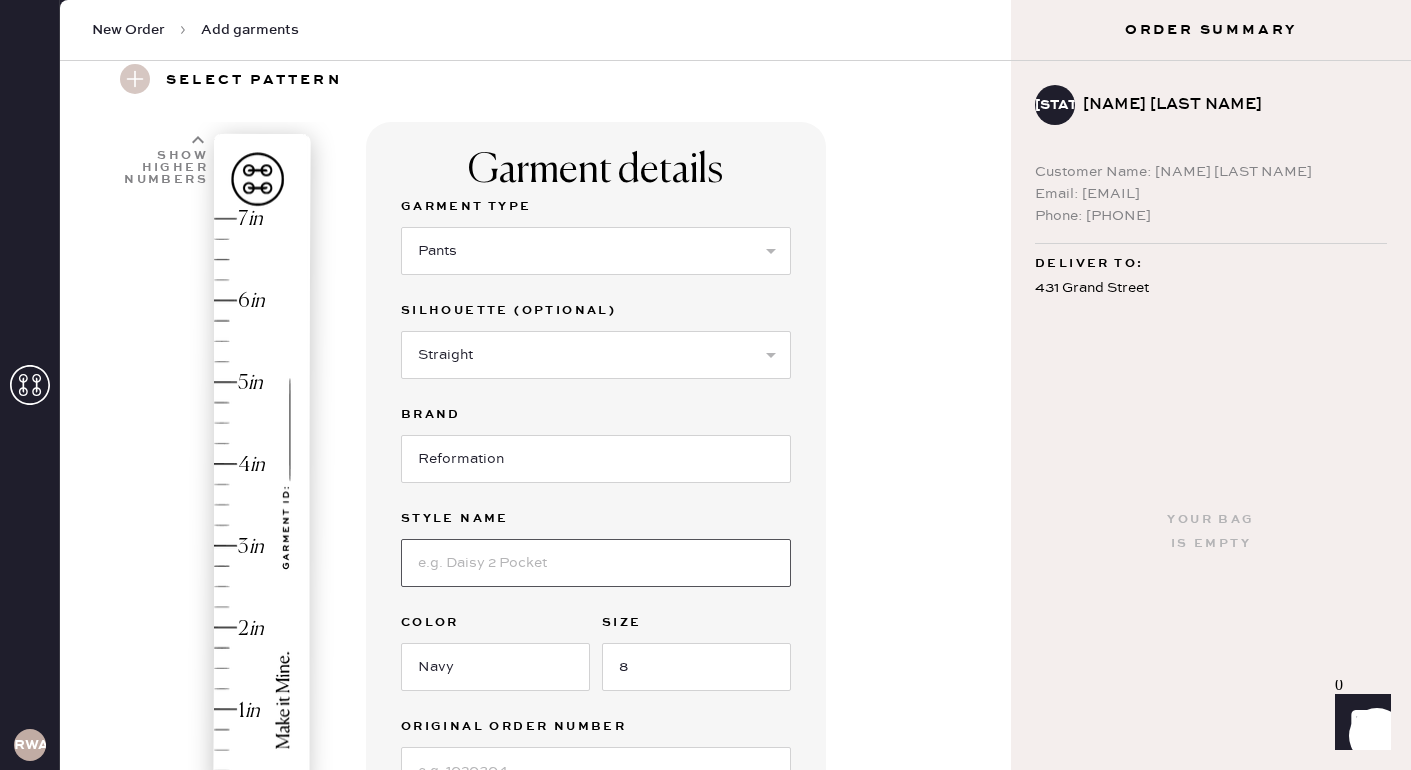 click at bounding box center (596, 563) 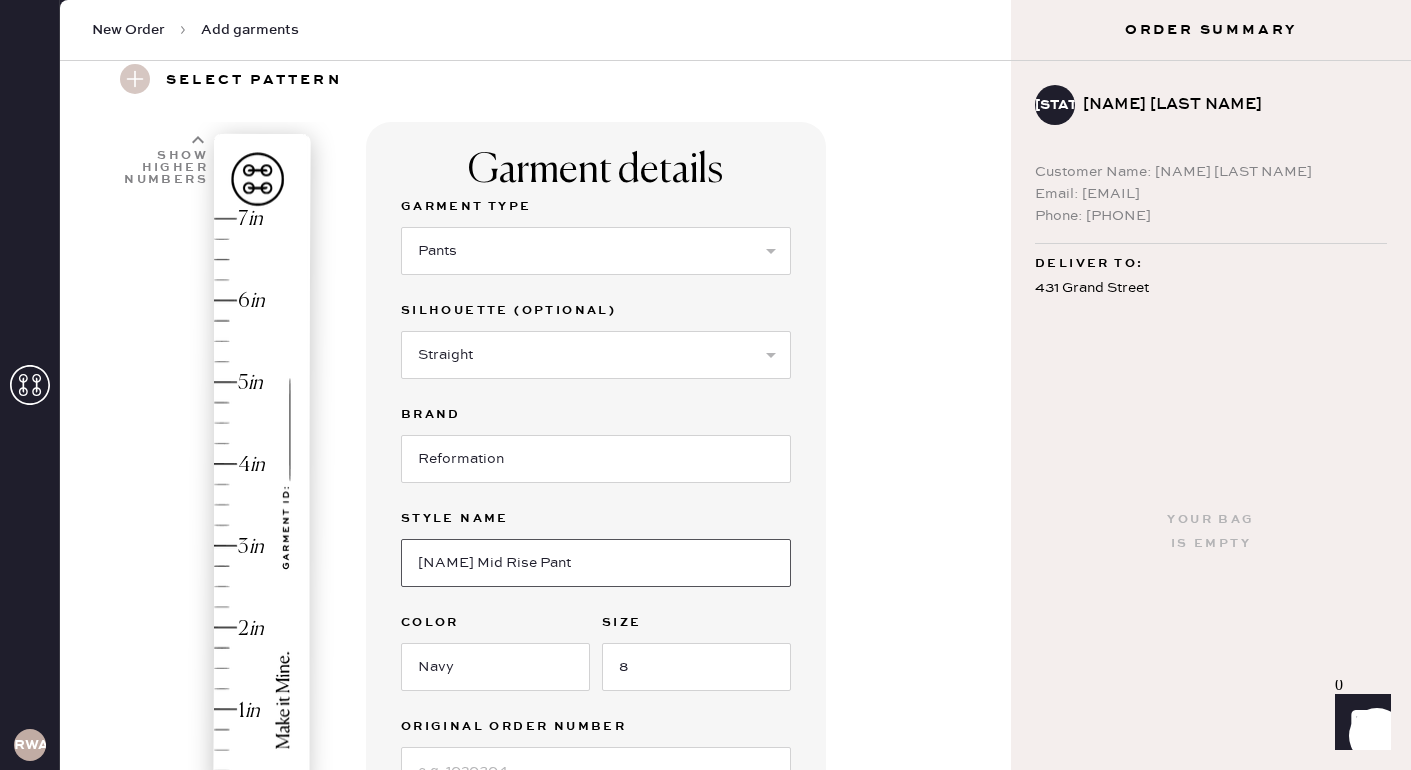 type on "[NAME] Mid Rise Pant" 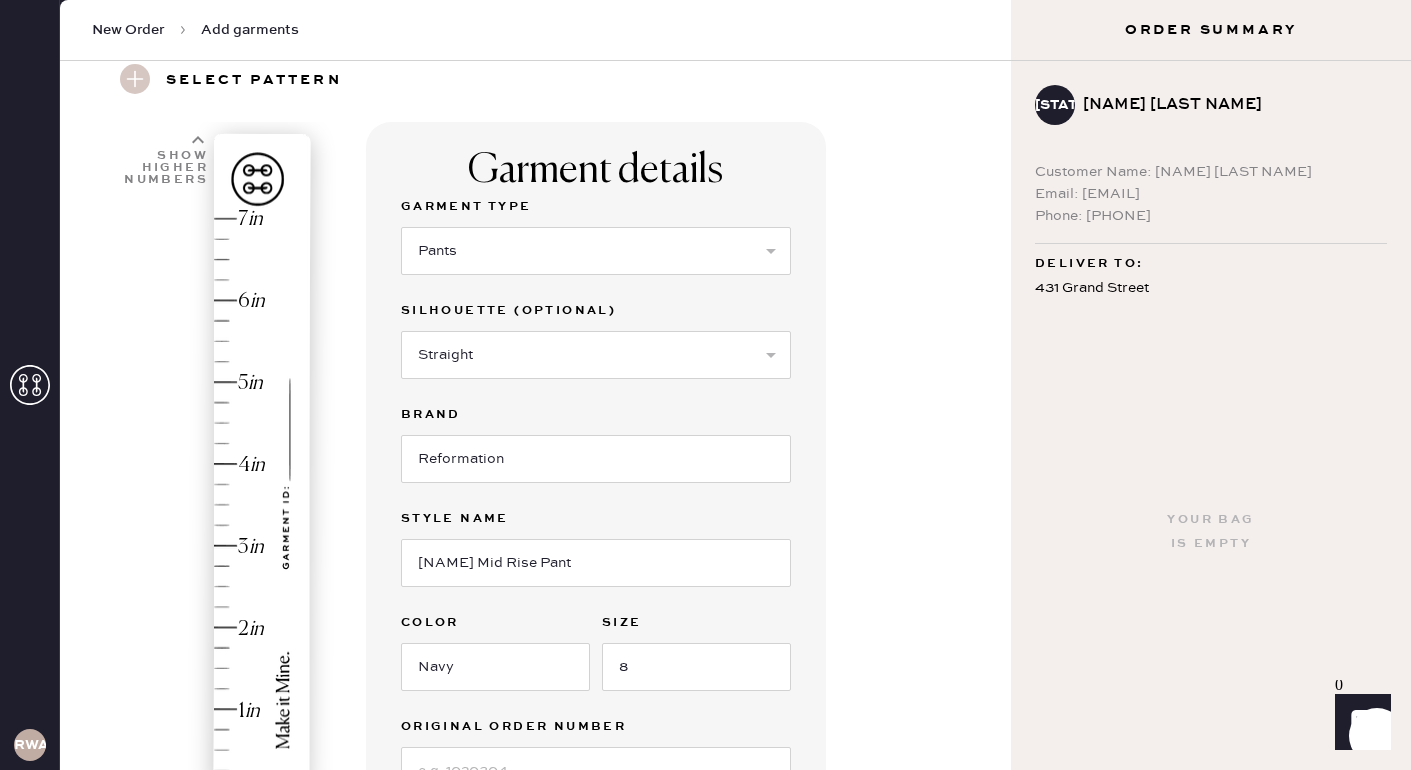 click on "Garment details Garment Type Select Basic Skirt Jeans Leggings Pants Shorts Basic Sleeved Dress Basic Sleeveless Dress Basic Strap Dress Strap Jumpsuit Button Down Top Sleeved Top Sleeveless Top Silhouette (optional) Select Joggers Shorts Cropped Flare Boot Cut Straight Skinny Other Brand Reformation Style name Alex Mid Rise Pant Color Navy Size 8 Original Order Number Add with SKU instead New Pattern Pattern Name : reformation_pants 1 in 2 in 3 in 4 in Show higher numbers Show lower numbers Hem here! pant hem (autofills) Drag the yellow ‘HEM HERE’ marker to adjust. Not working?   Add manually.  Add to bag Add repair add monogram" at bounding box center [680, 690] 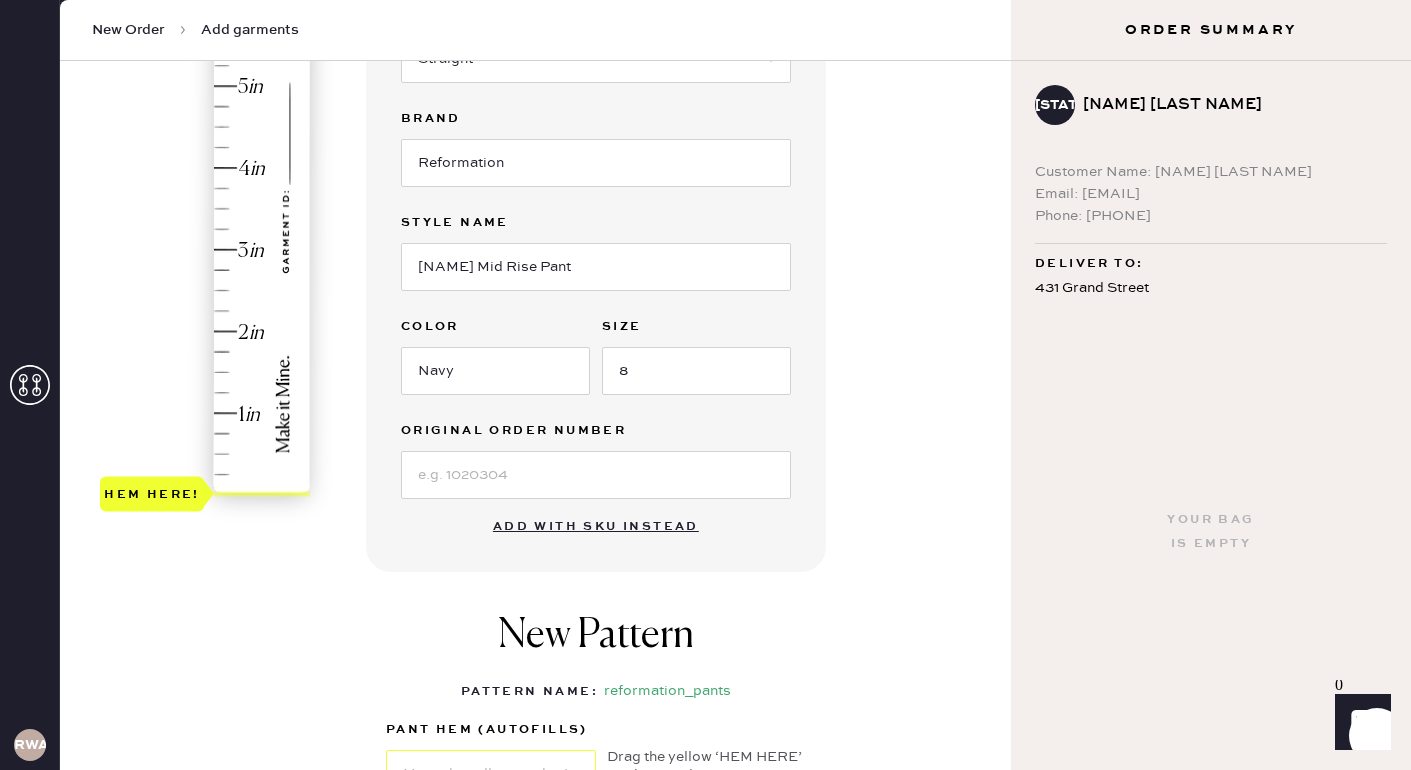 scroll, scrollTop: 380, scrollLeft: 0, axis: vertical 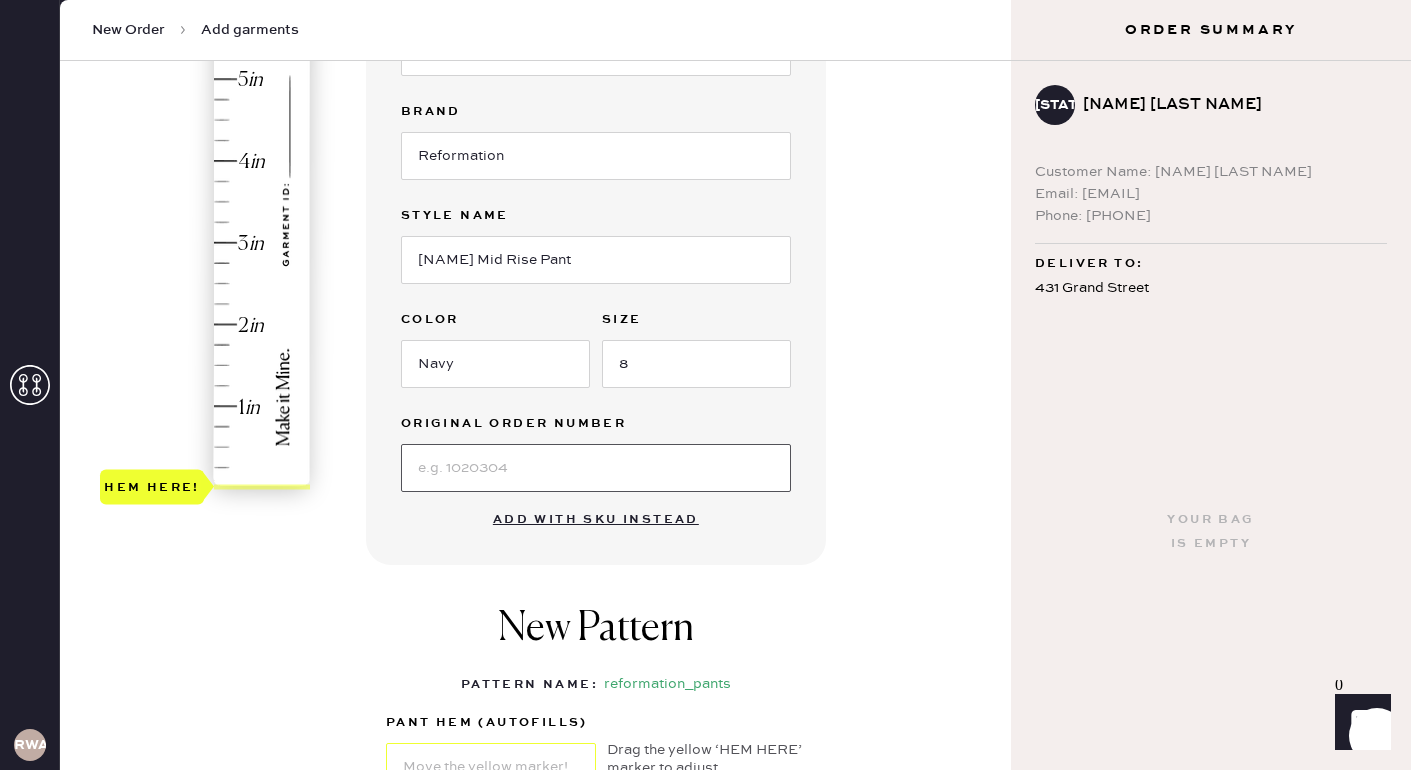 click at bounding box center [596, 468] 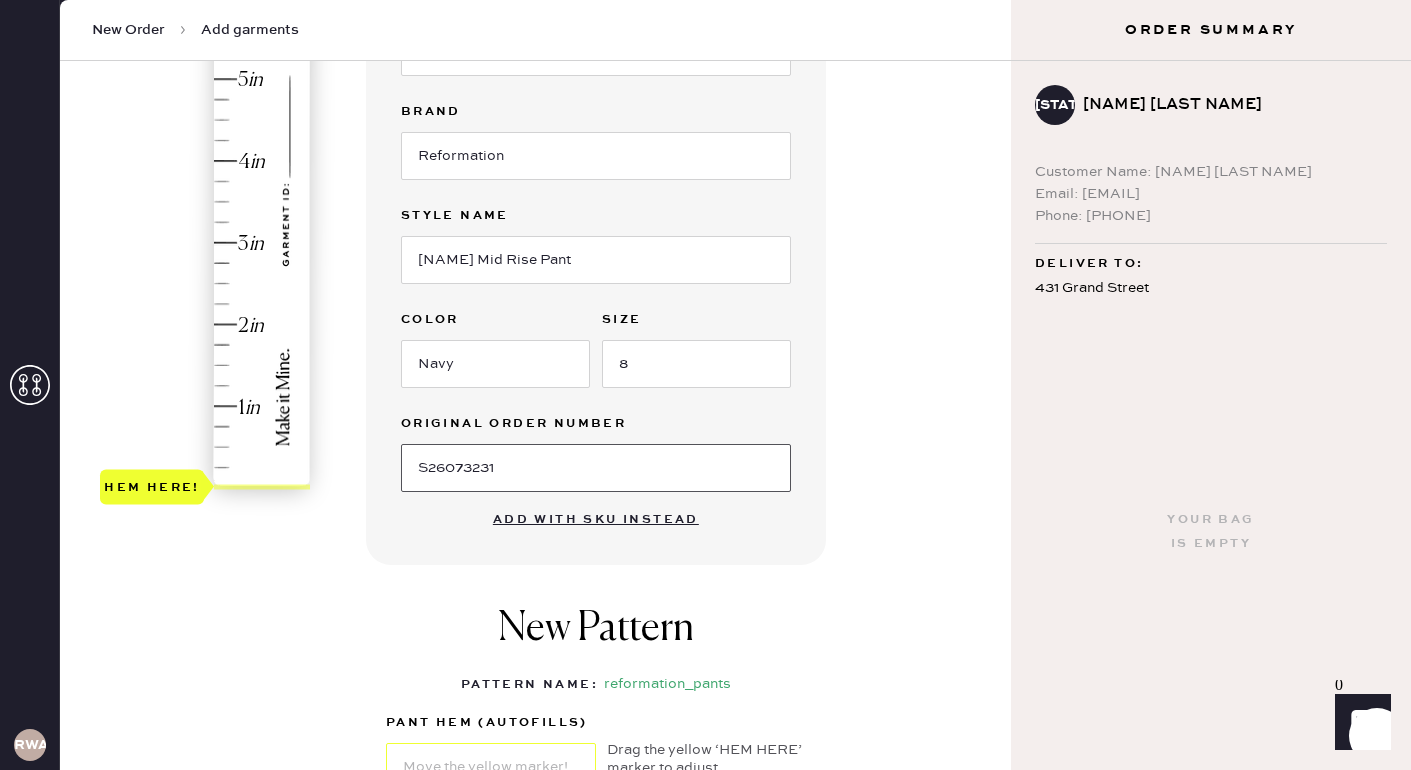 type on "S26073231" 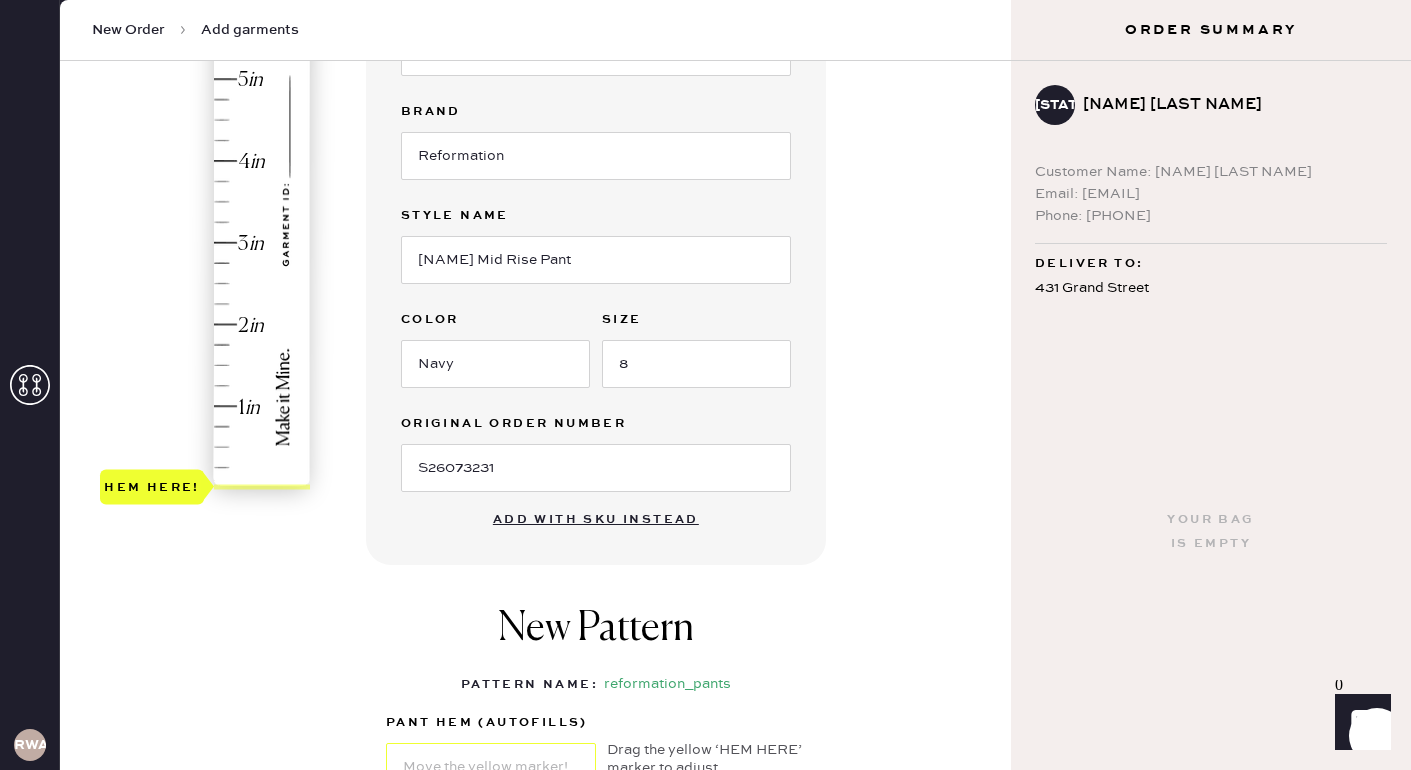 click on "Garment details Garment Type Select Basic Skirt Jeans Leggings Pants Shorts Basic Sleeved Dress Basic Sleeveless Dress Basic Strap Dress Strap Jumpsuit Button Down Top Sleeved Top Sleeveless Top Silhouette (optional) Select Joggers Shorts Cropped Flare Boot Cut Straight Skinny Other Brand Reformation Style name Alex Mid Rise Pant Color Navy Size 8 Original Order Number S26073231 Add with SKU instead New Pattern Pattern Name : reformation_pants 1 in 2 in 3 in 4 in Show higher numbers Show lower numbers Hem here! pant hem (autofills) Drag the yellow ‘HEM HERE’ marker to adjust. Not working?   Add manually.  Add to bag Add repair add monogram" at bounding box center (680, 387) 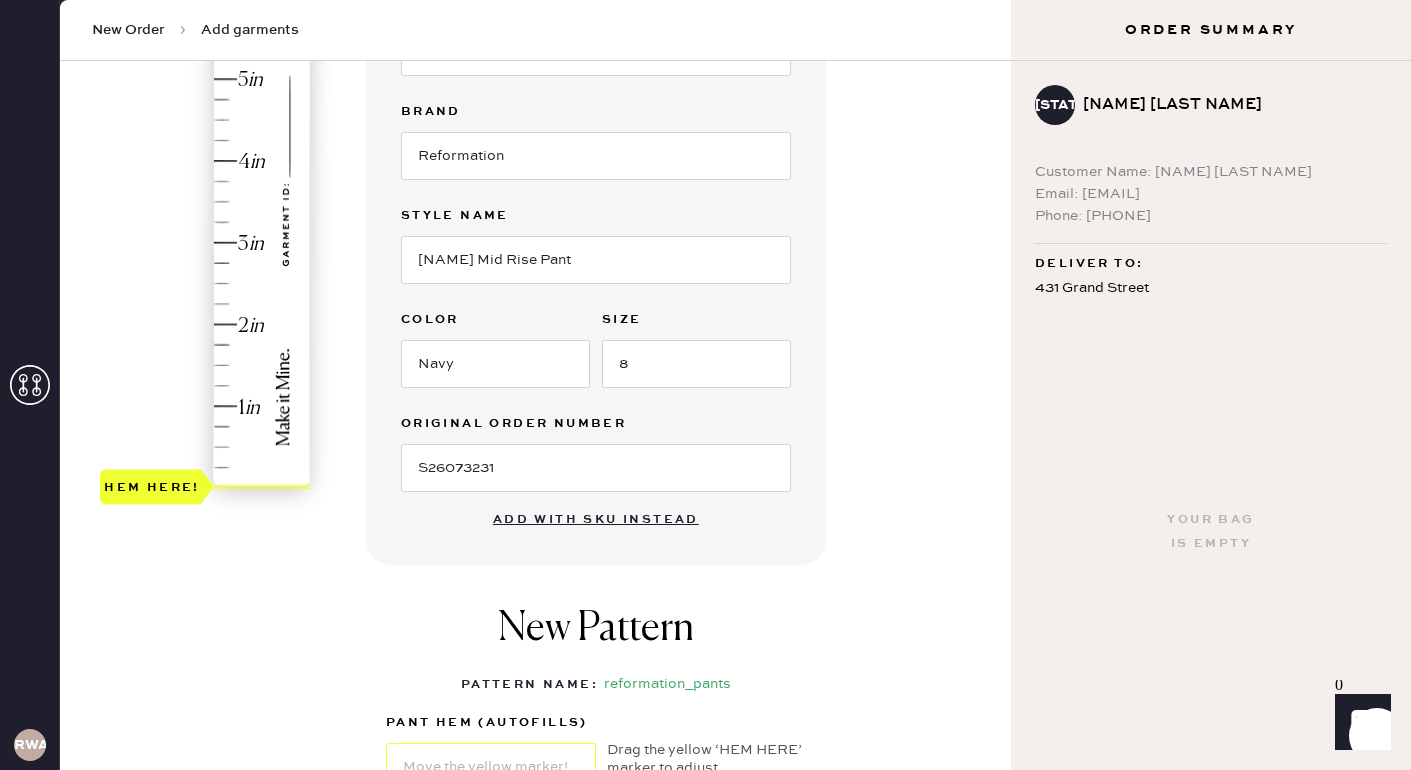 type on "2.5" 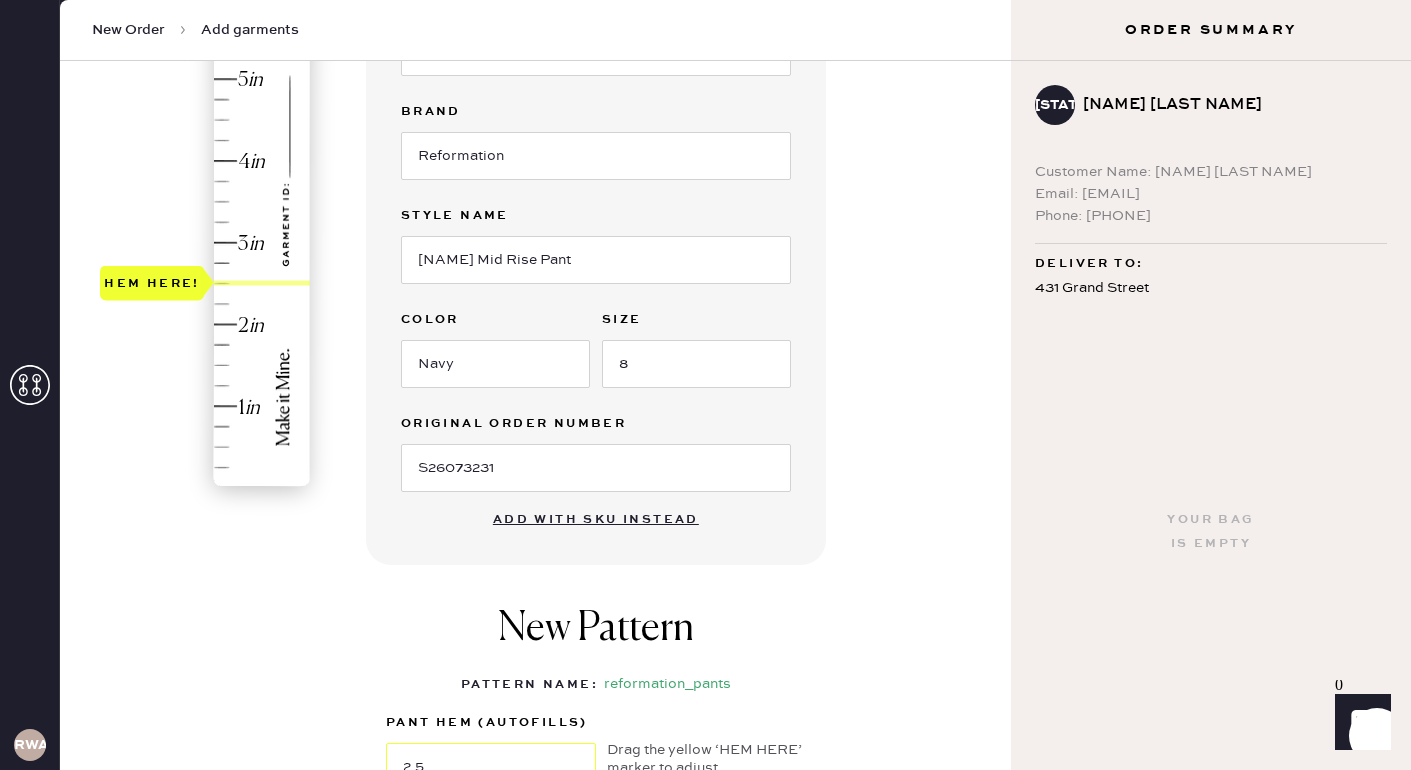 click on "Hem here!" at bounding box center [206, 202] 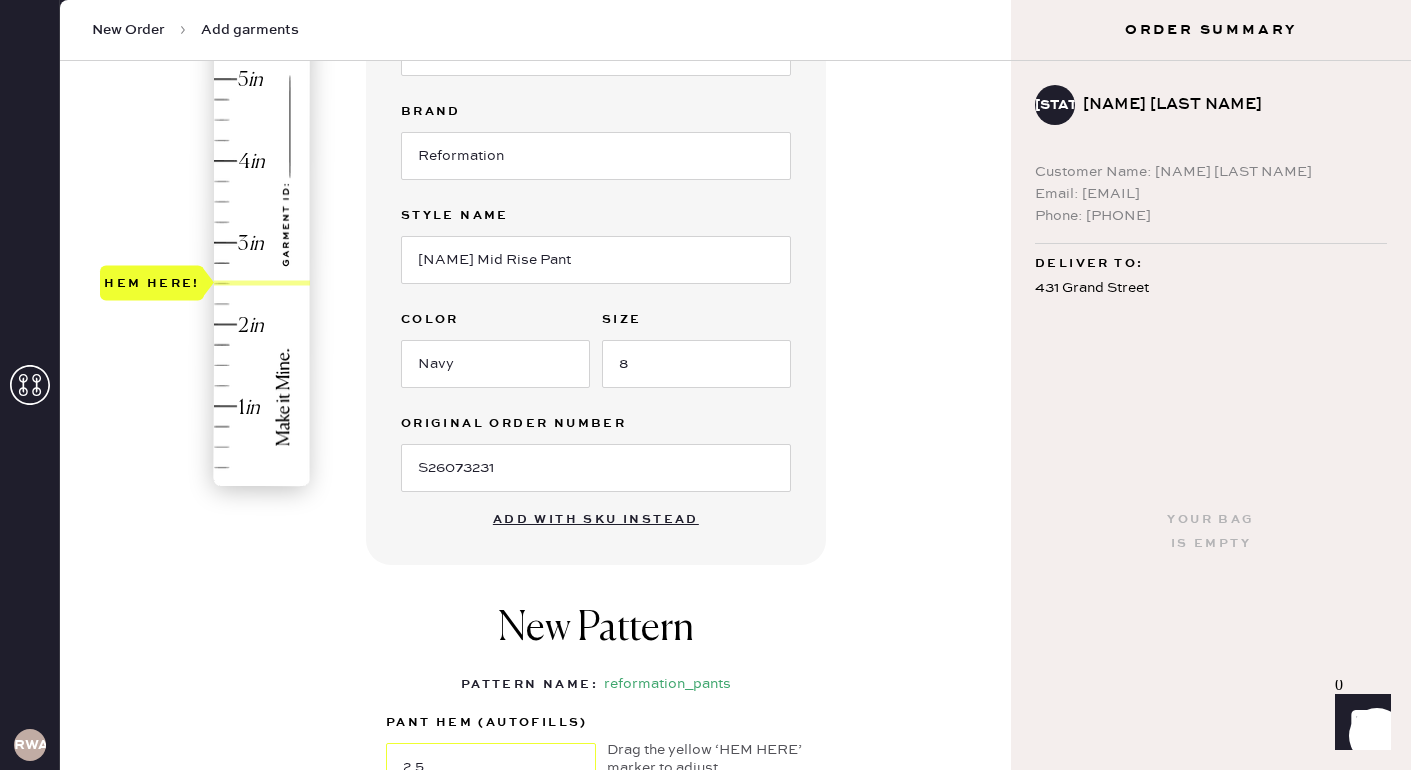 click on "[NAME] Mid Rise Pant Color Navy Size 8 Original Order Number [SKU] Add with SKU instead" at bounding box center [596, 192] 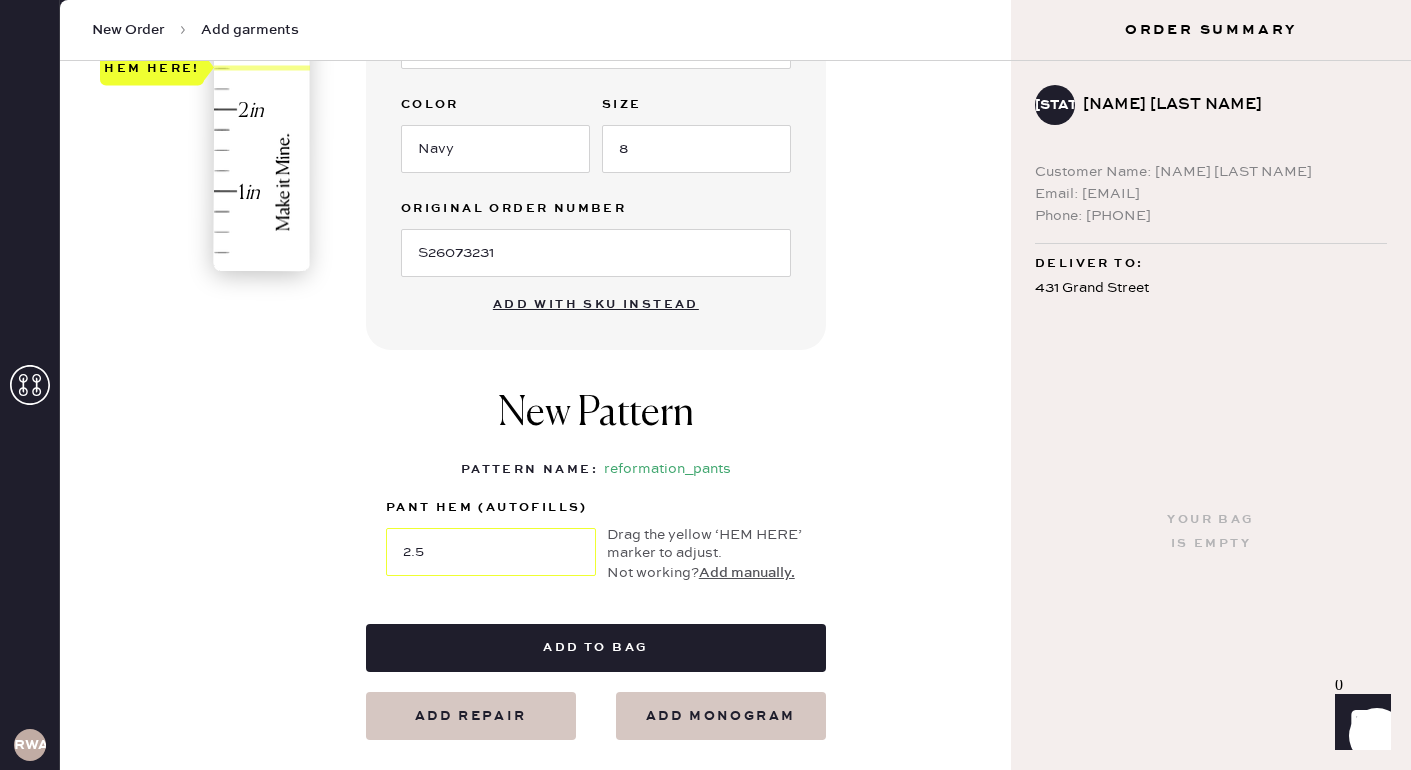 scroll, scrollTop: 612, scrollLeft: 0, axis: vertical 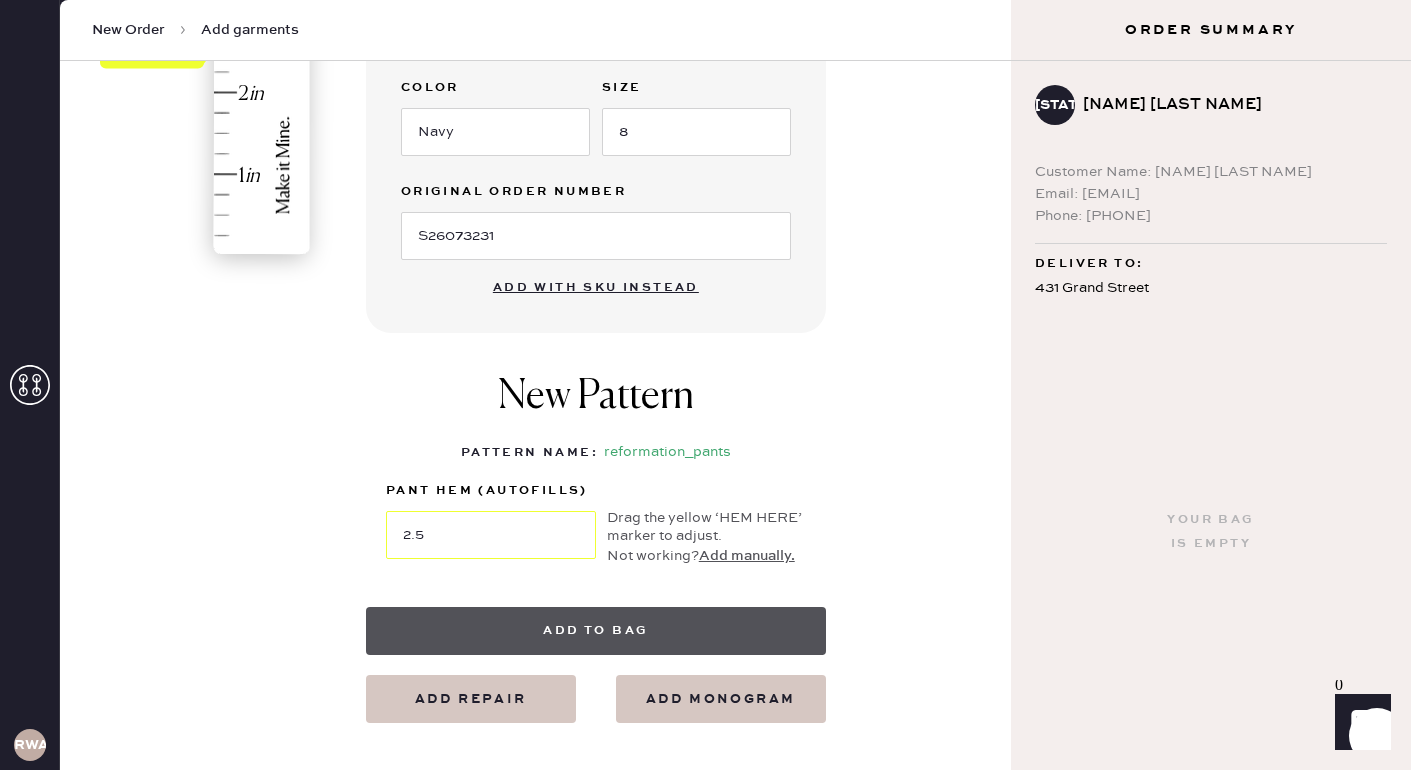 click on "Add to bag" at bounding box center (596, 631) 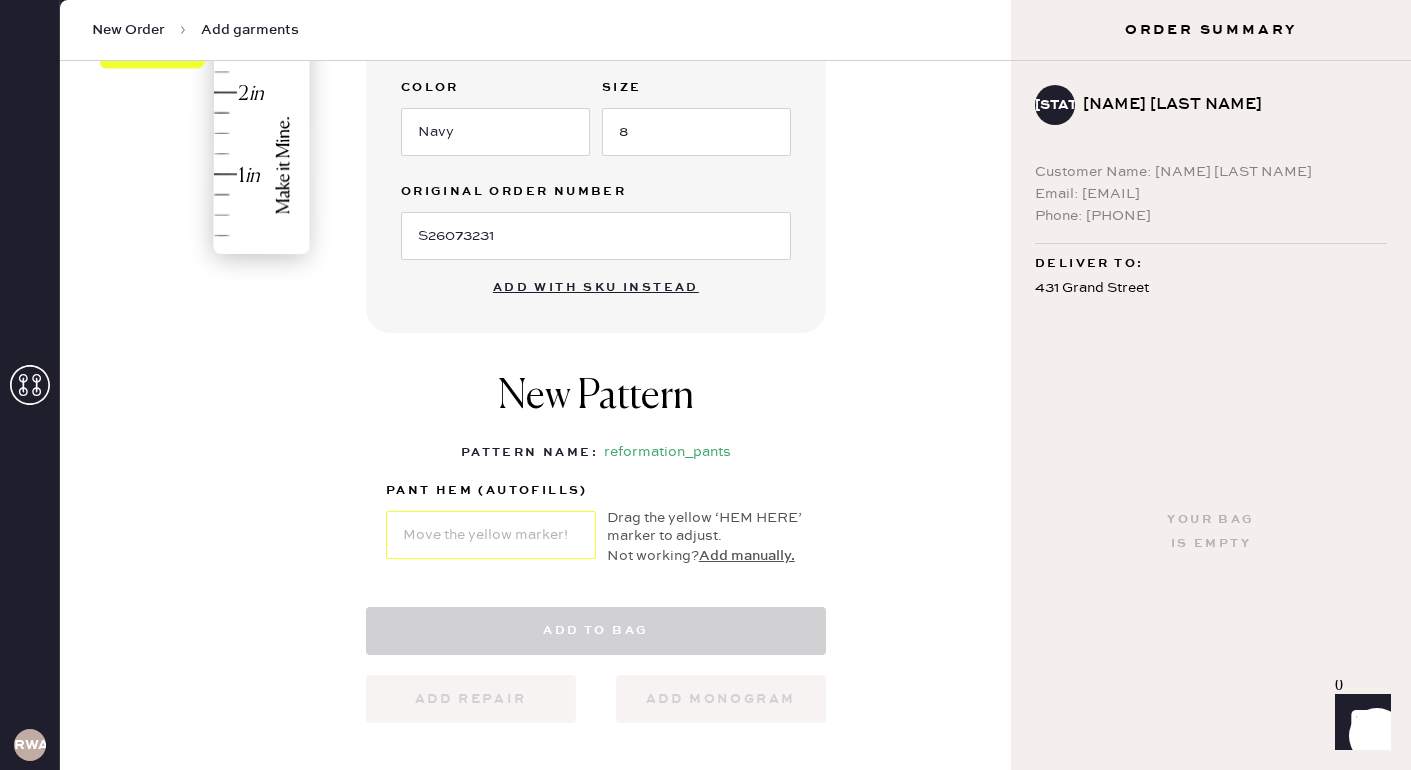 select on "4" 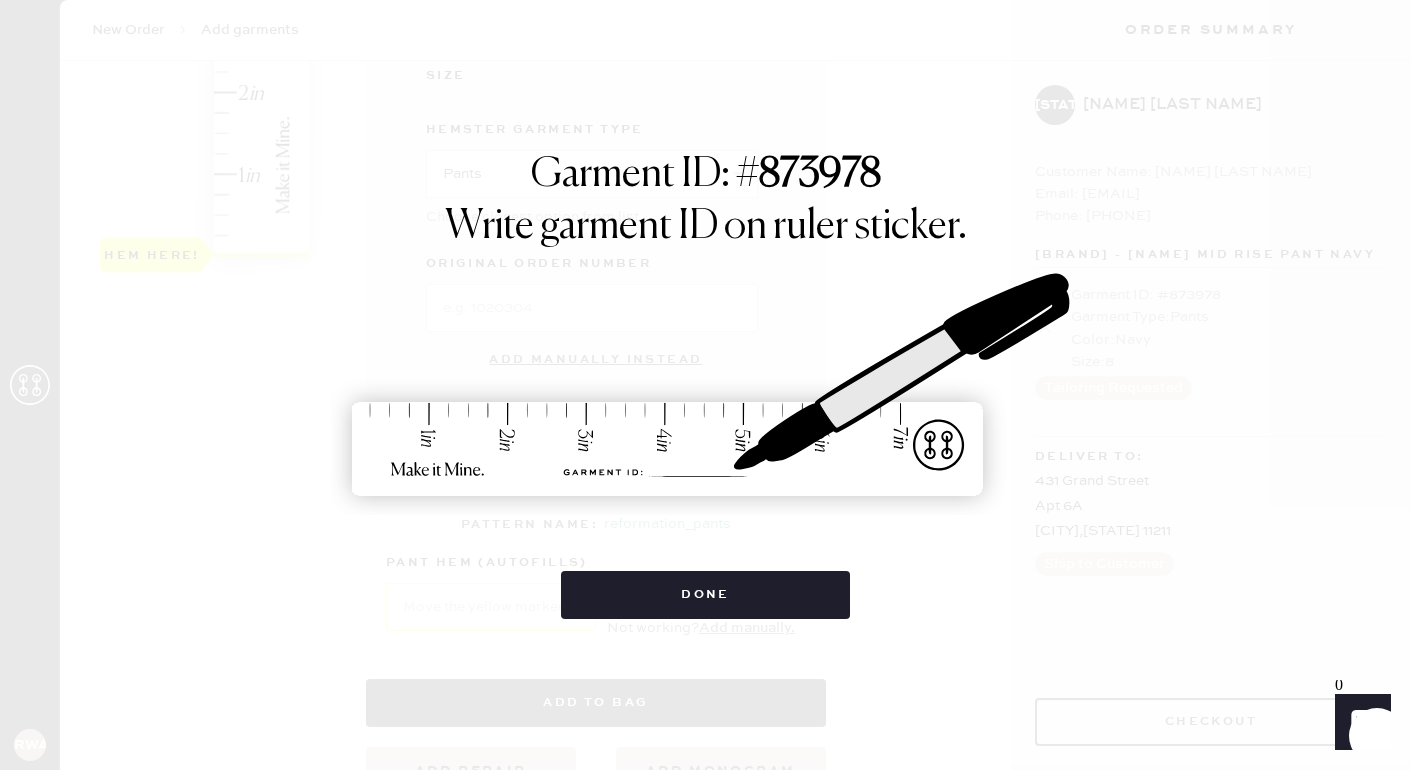 click on "Garment ID: # 873978 Write garment ID on ruler sticker. Done" at bounding box center (705, 385) 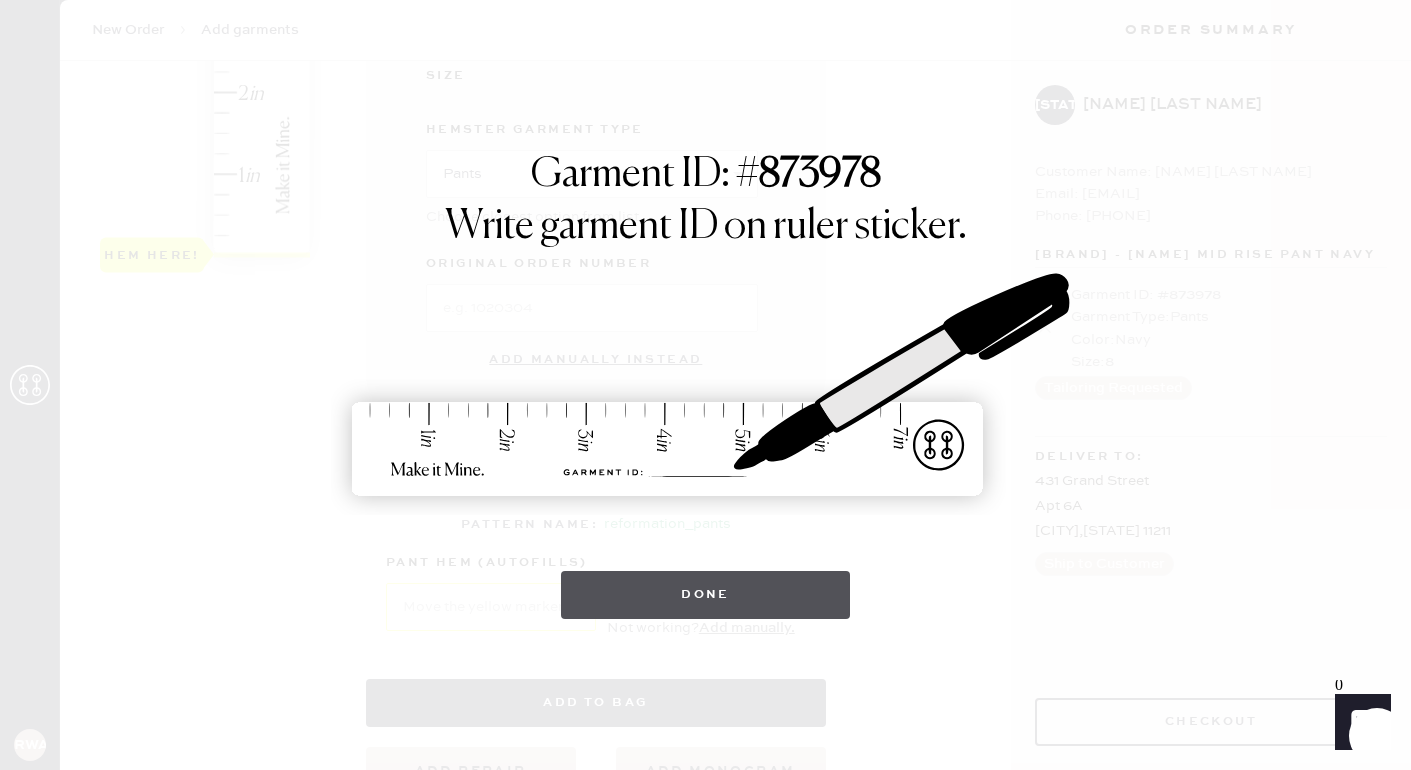 click on "Done" at bounding box center [705, 595] 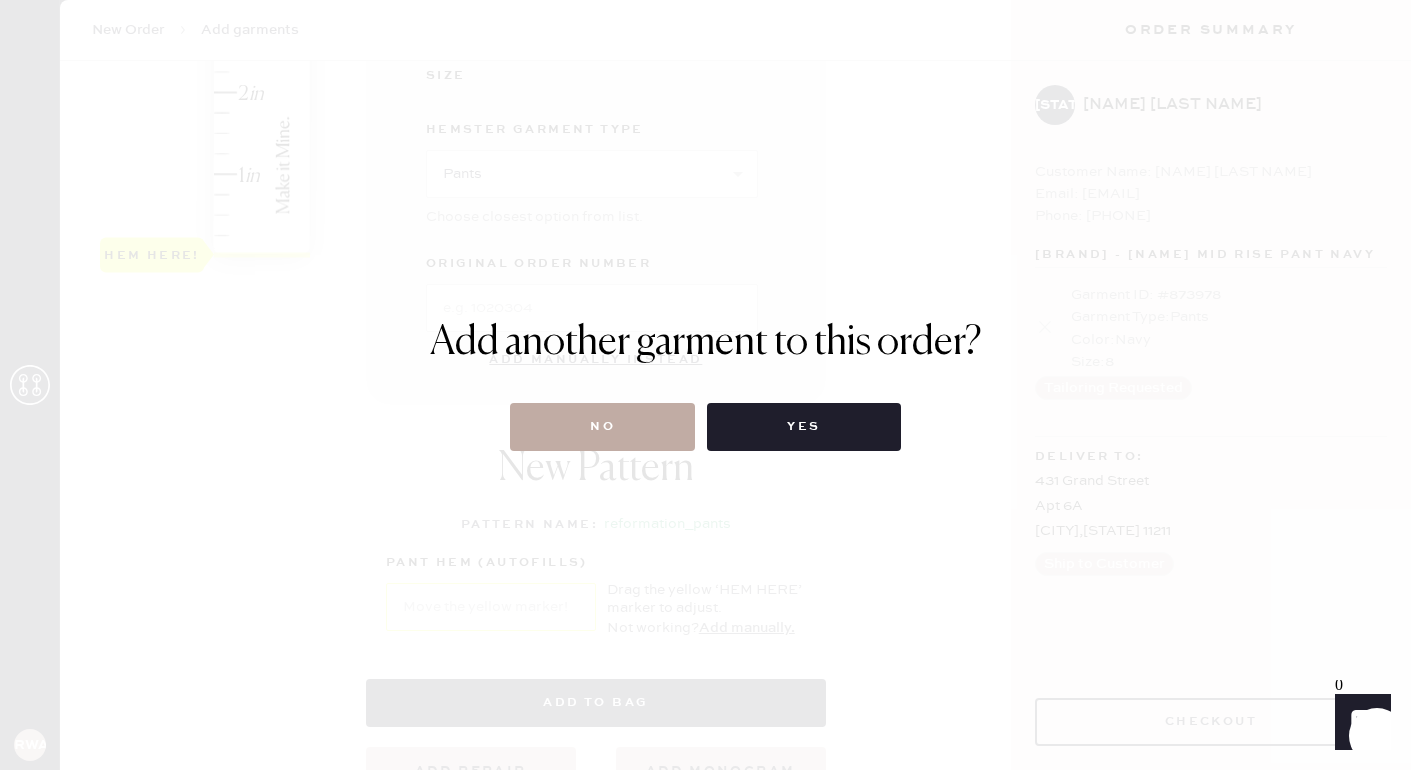 click on "No" at bounding box center [602, 427] 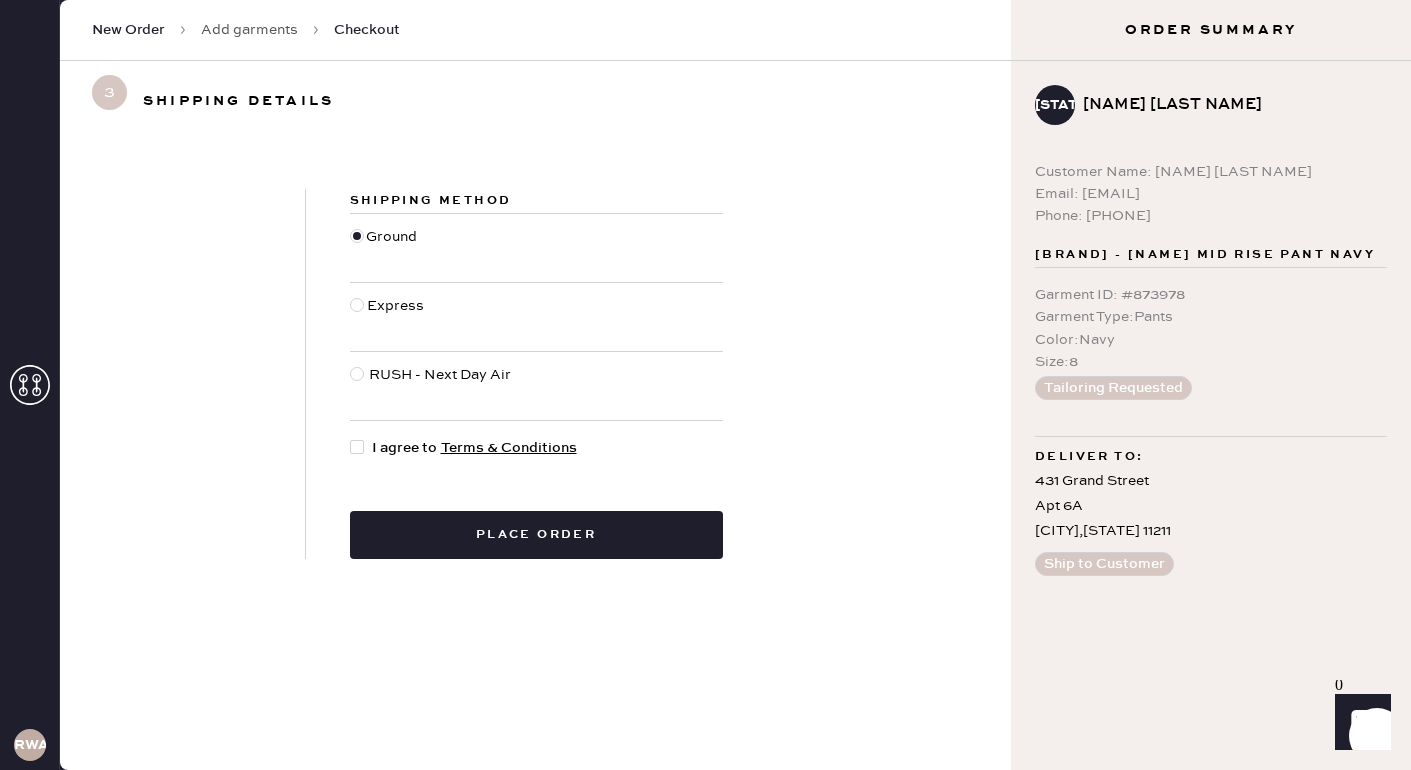 click at bounding box center [357, 447] 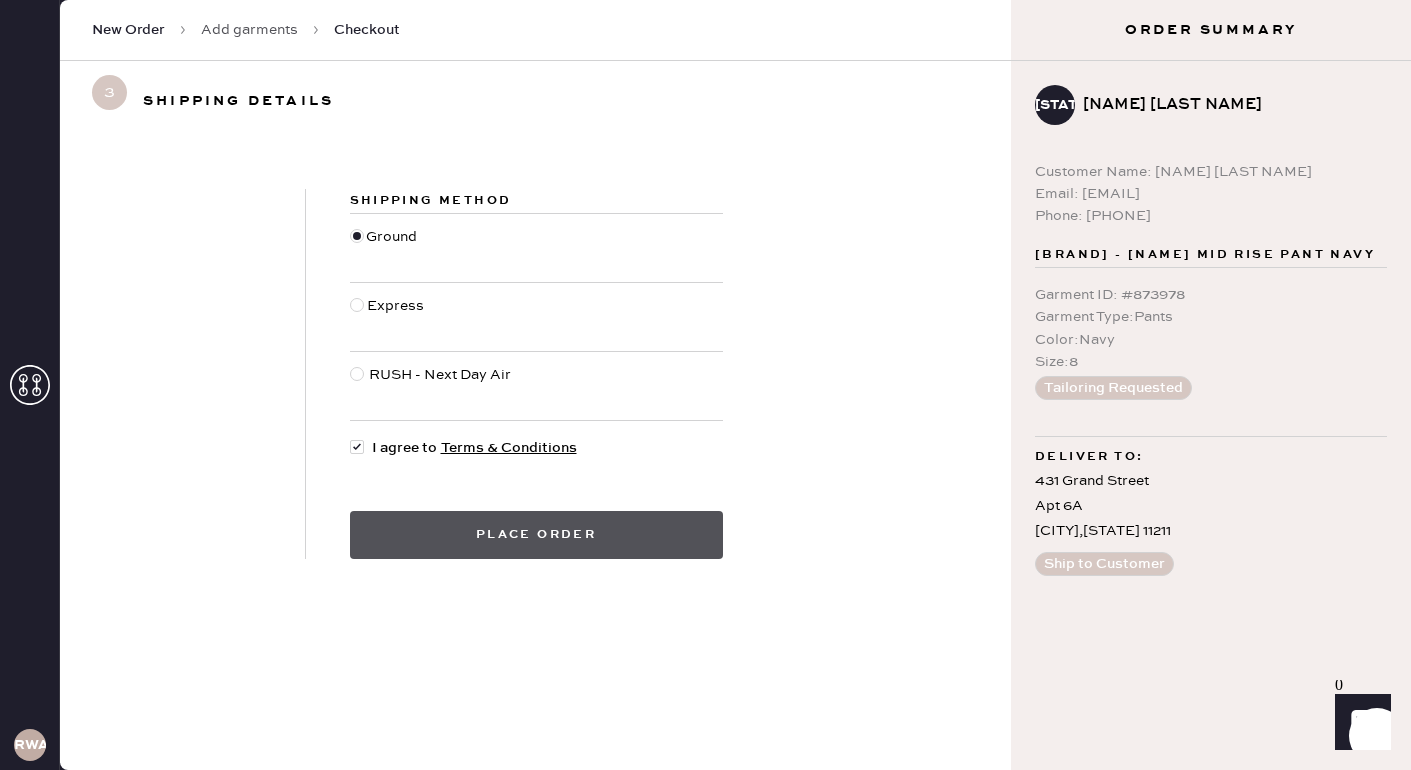 click on "Place order" at bounding box center [536, 535] 